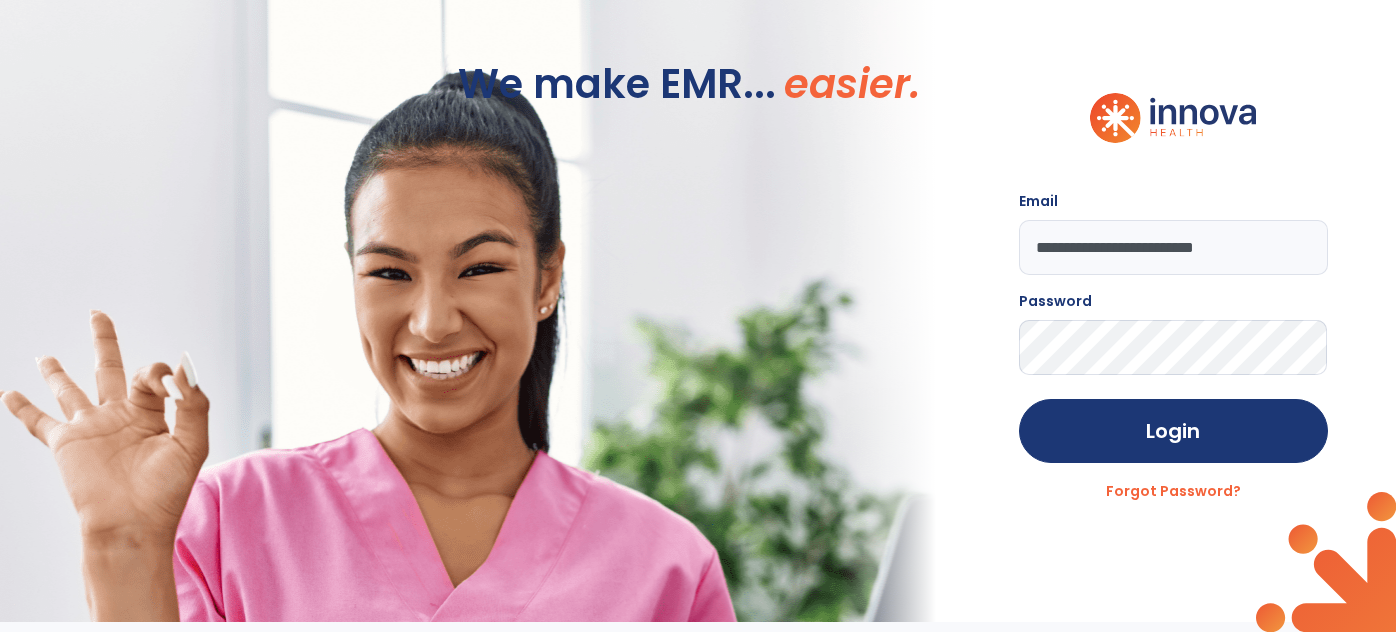 scroll, scrollTop: 0, scrollLeft: 0, axis: both 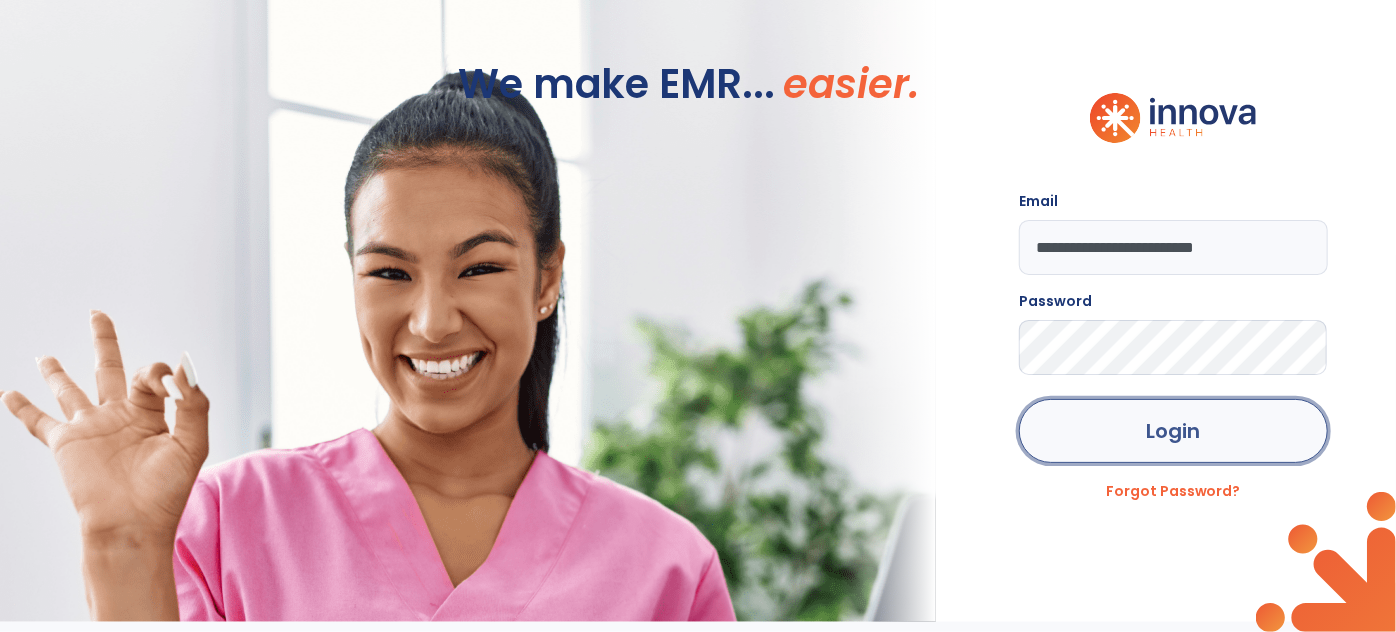 click on "Login" 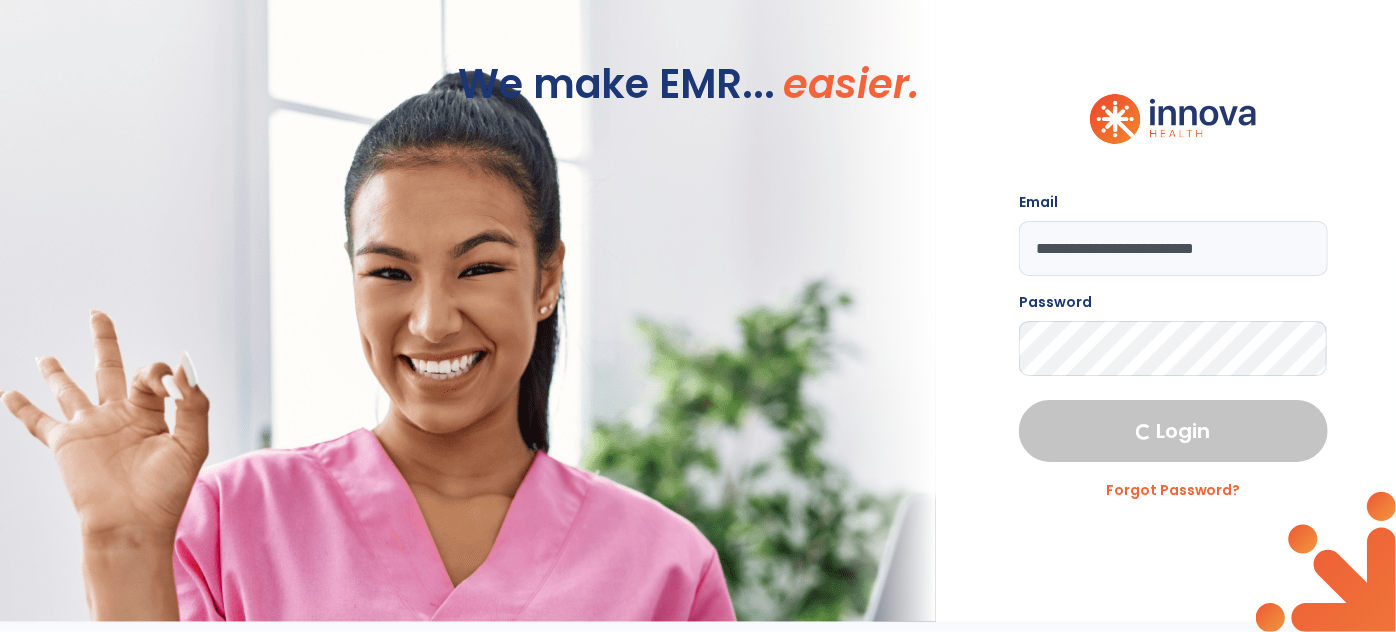 select on "****" 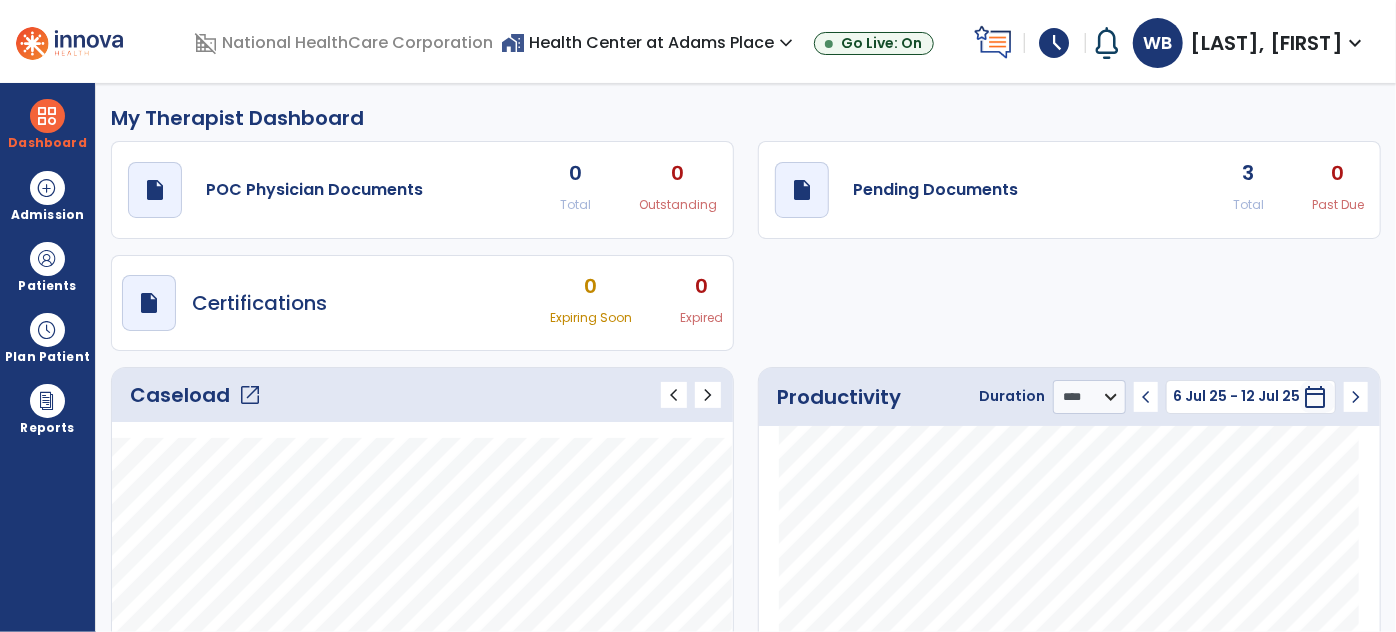 click on "open_in_new" 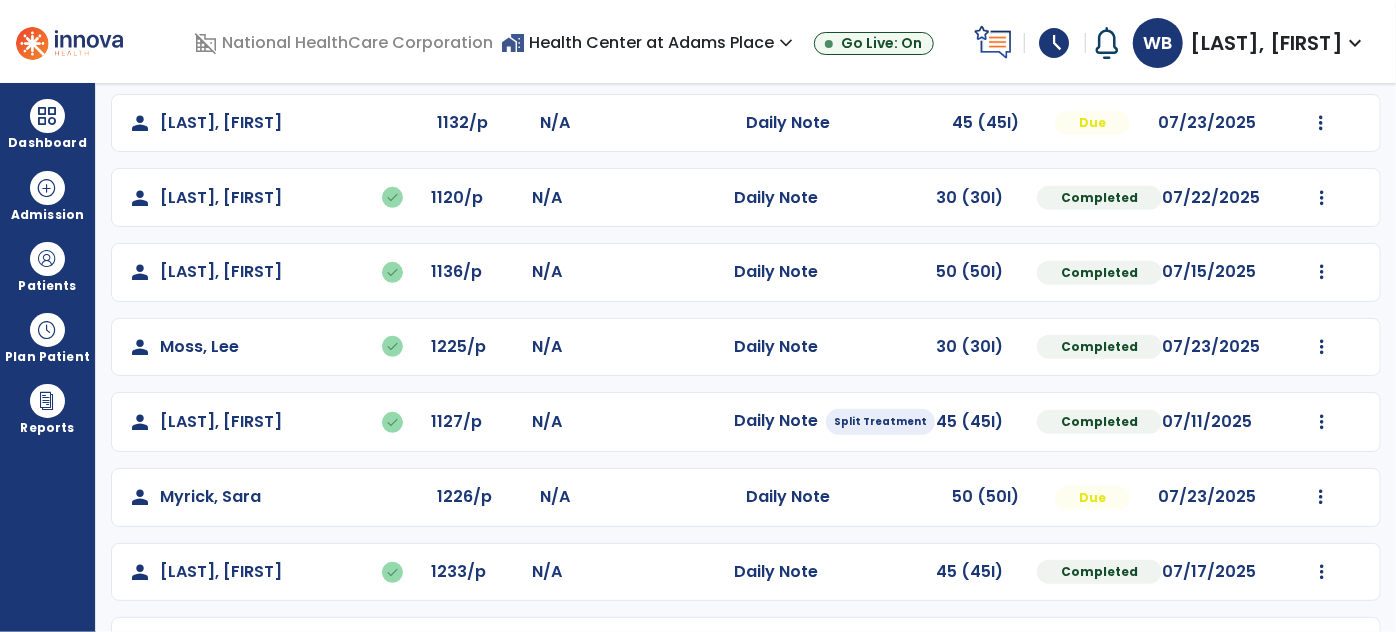 scroll, scrollTop: 456, scrollLeft: 0, axis: vertical 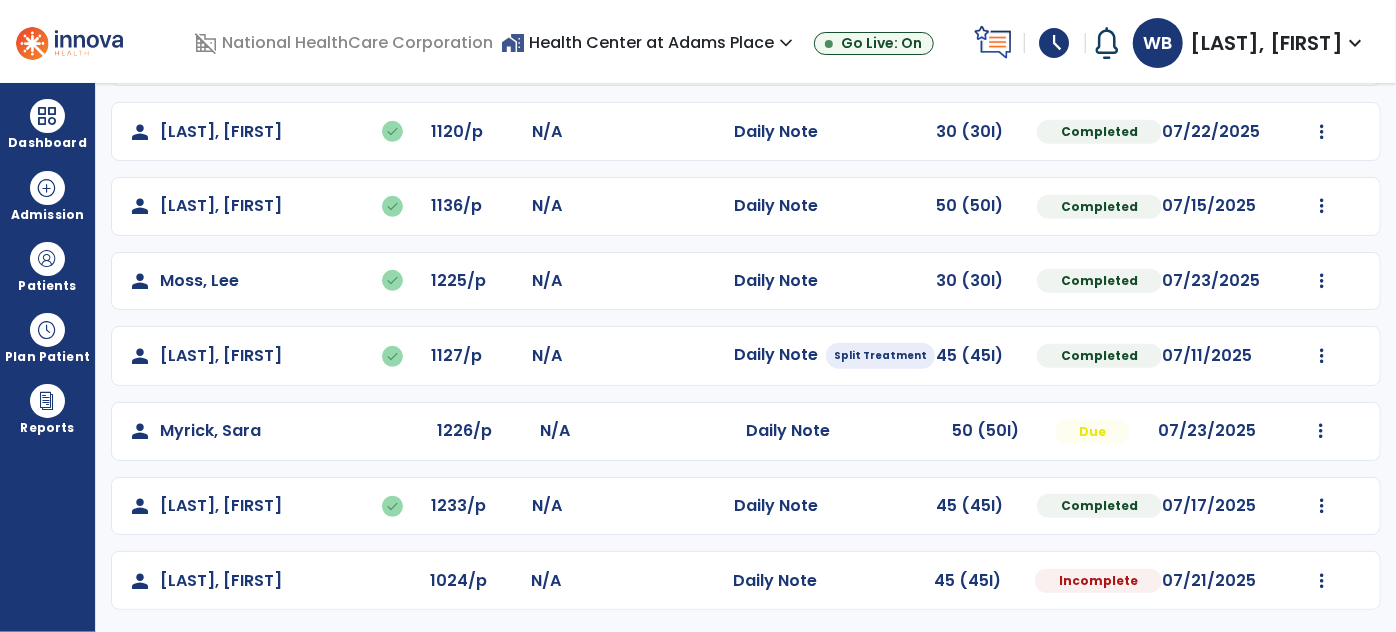 click on "Mark Visit As Complete   Reset Note   Open Document   G + C Mins" 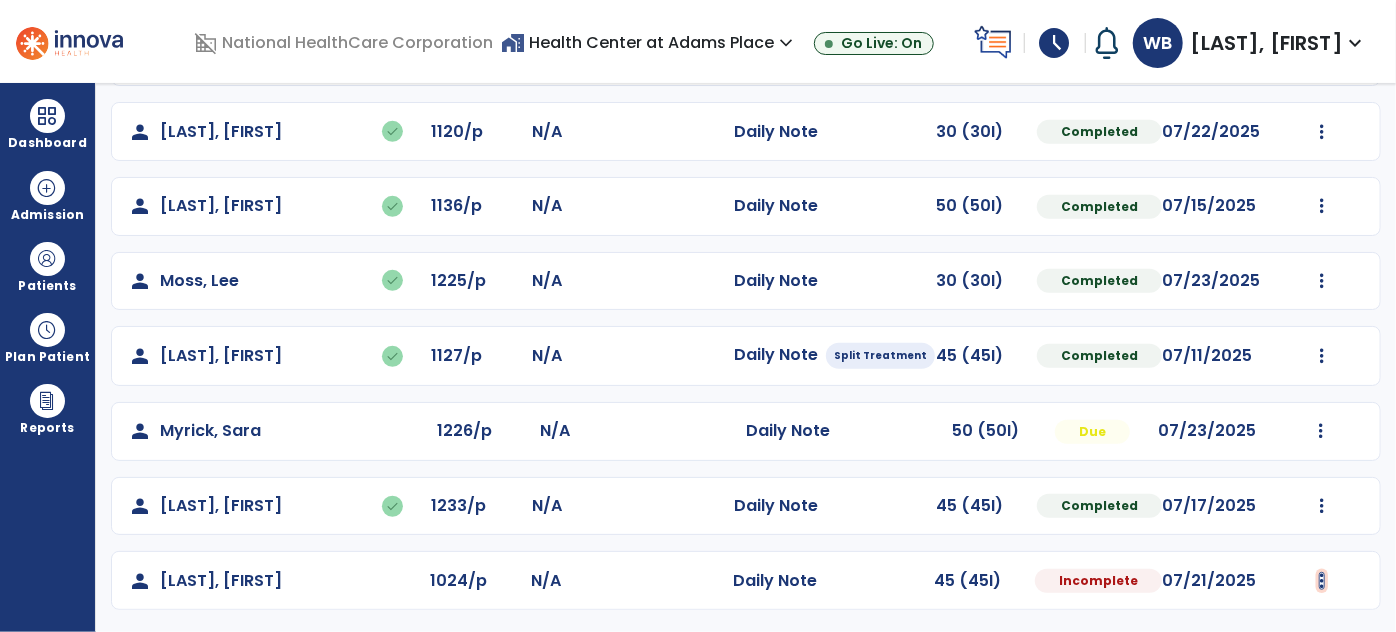 click at bounding box center (1322, -168) 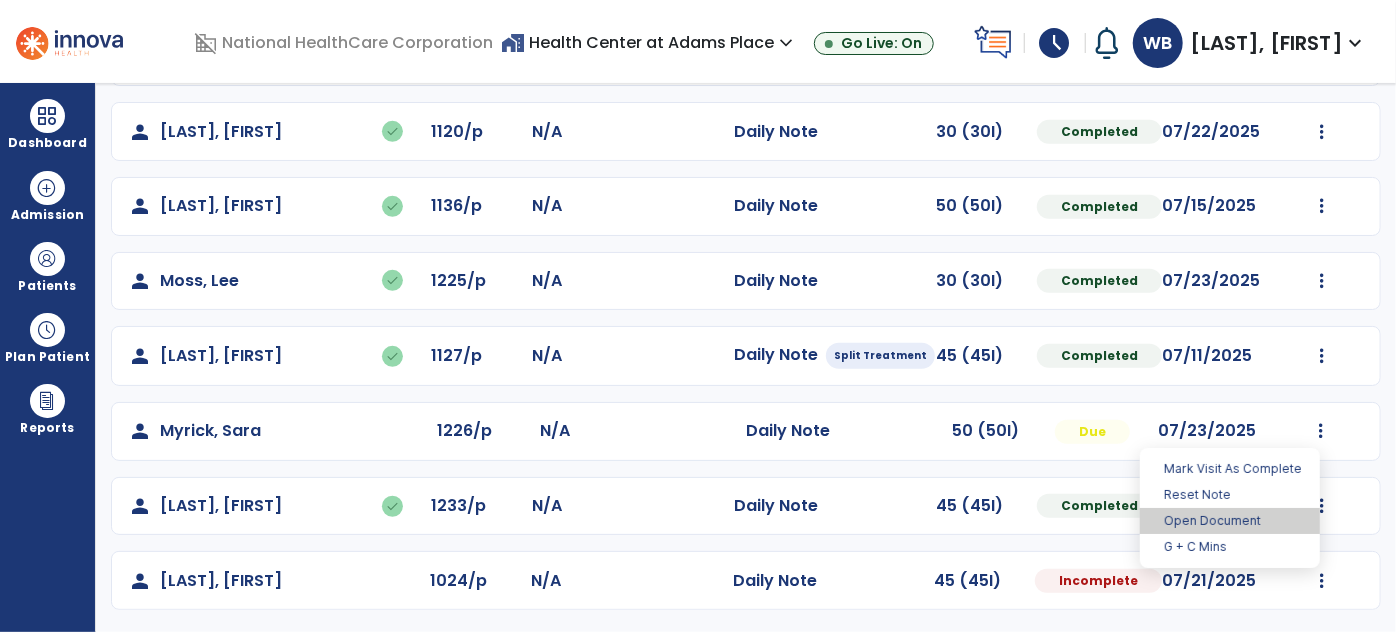 click on "Open Document" at bounding box center [1230, 521] 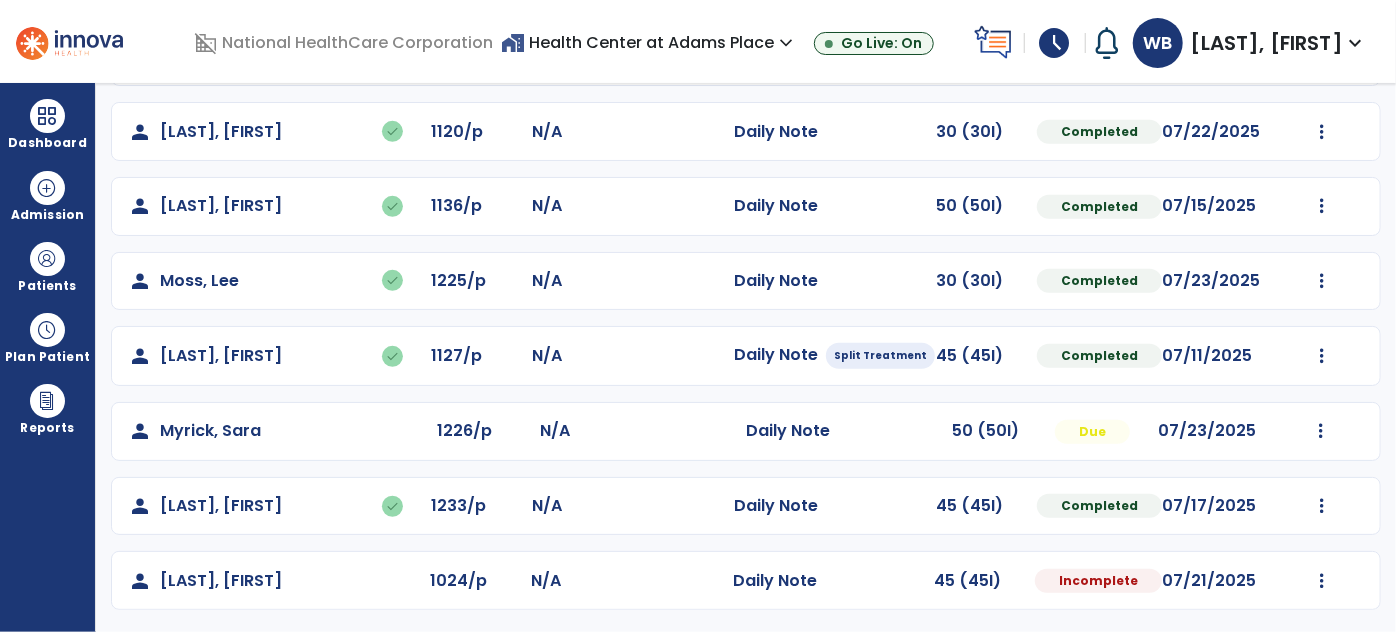 select on "*" 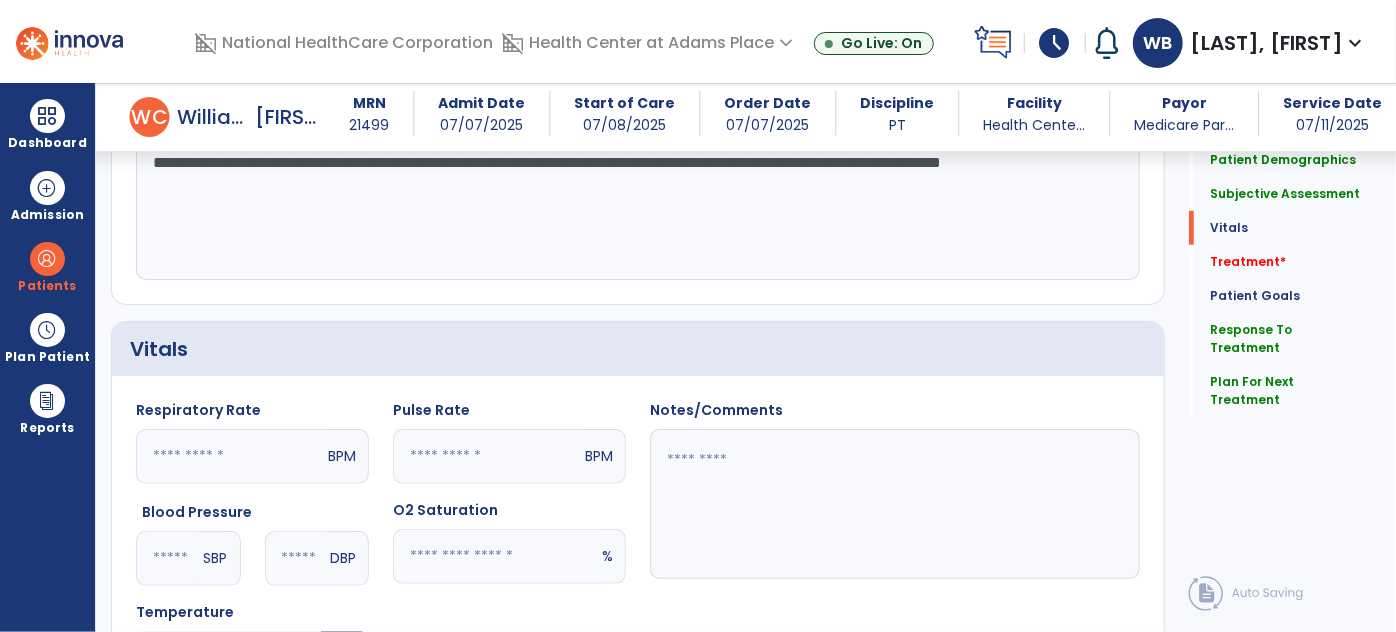 scroll, scrollTop: 549, scrollLeft: 0, axis: vertical 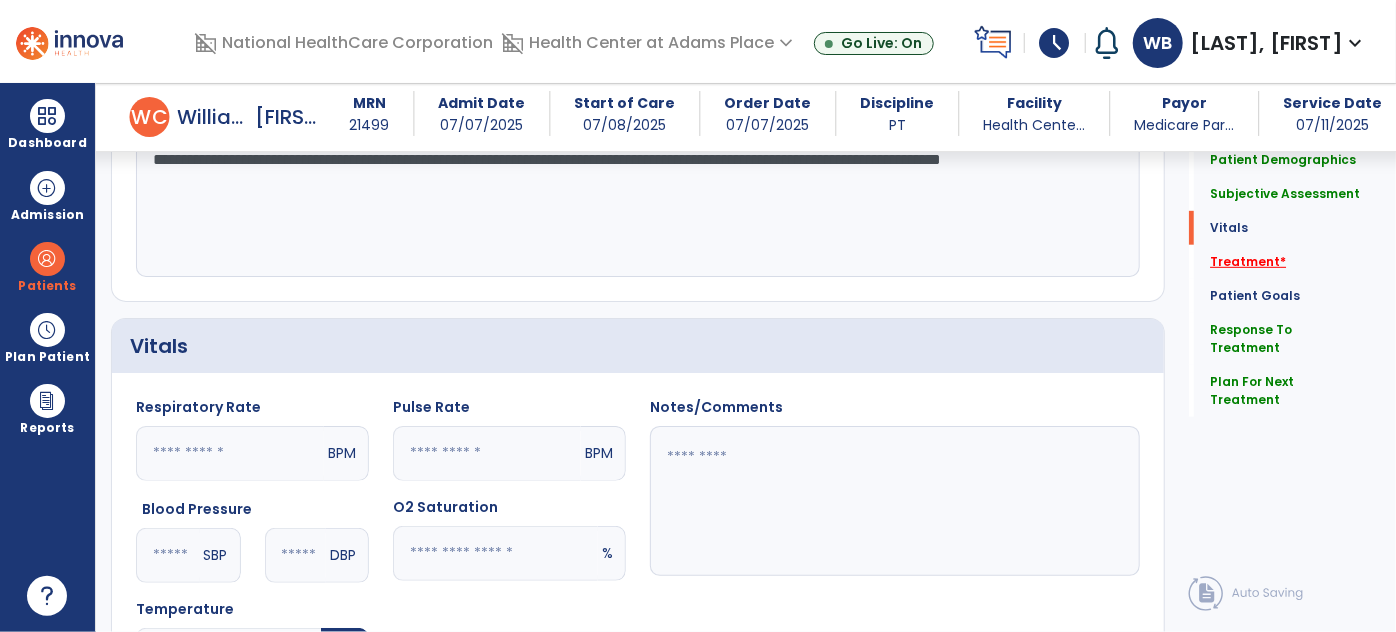 click on "Treatment   *" 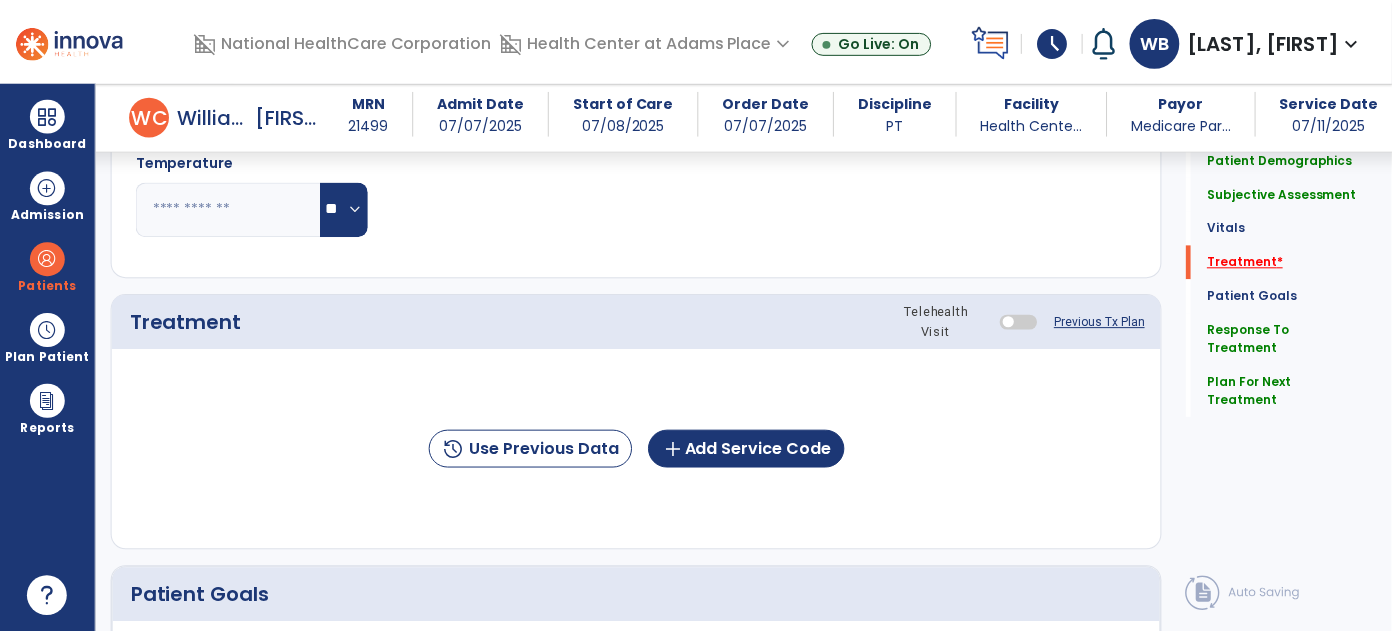 scroll, scrollTop: 1058, scrollLeft: 0, axis: vertical 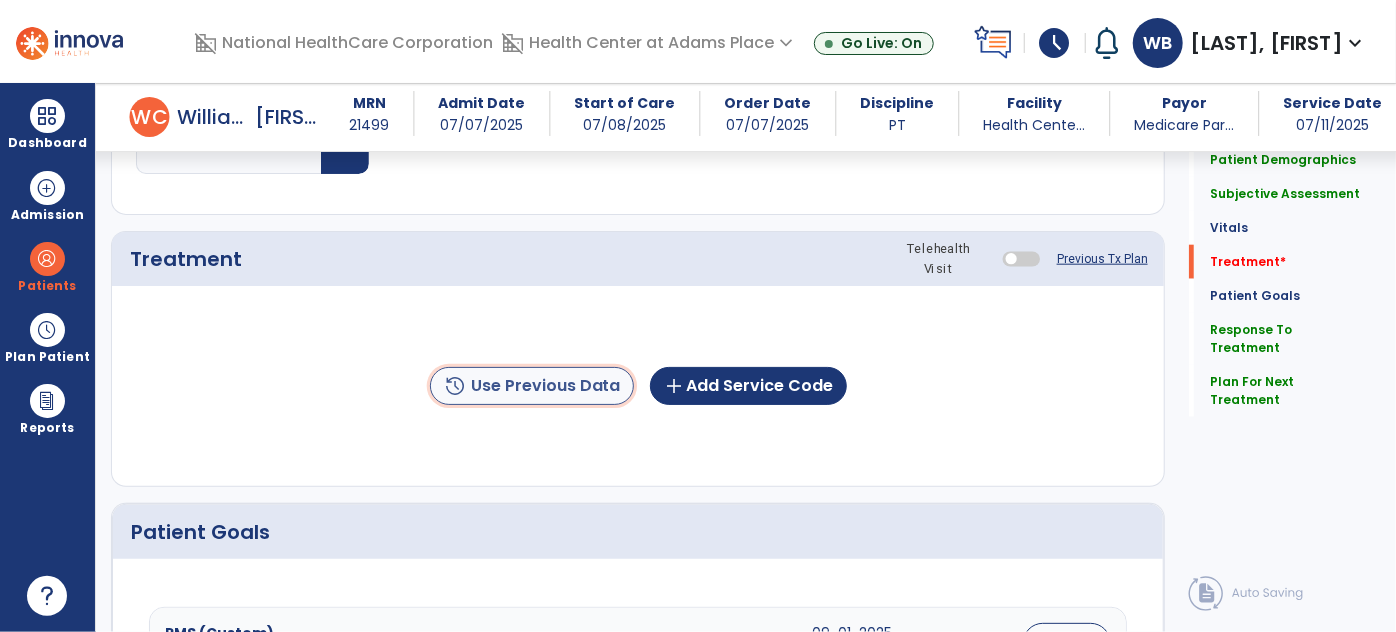 click on "history  Use Previous Data" 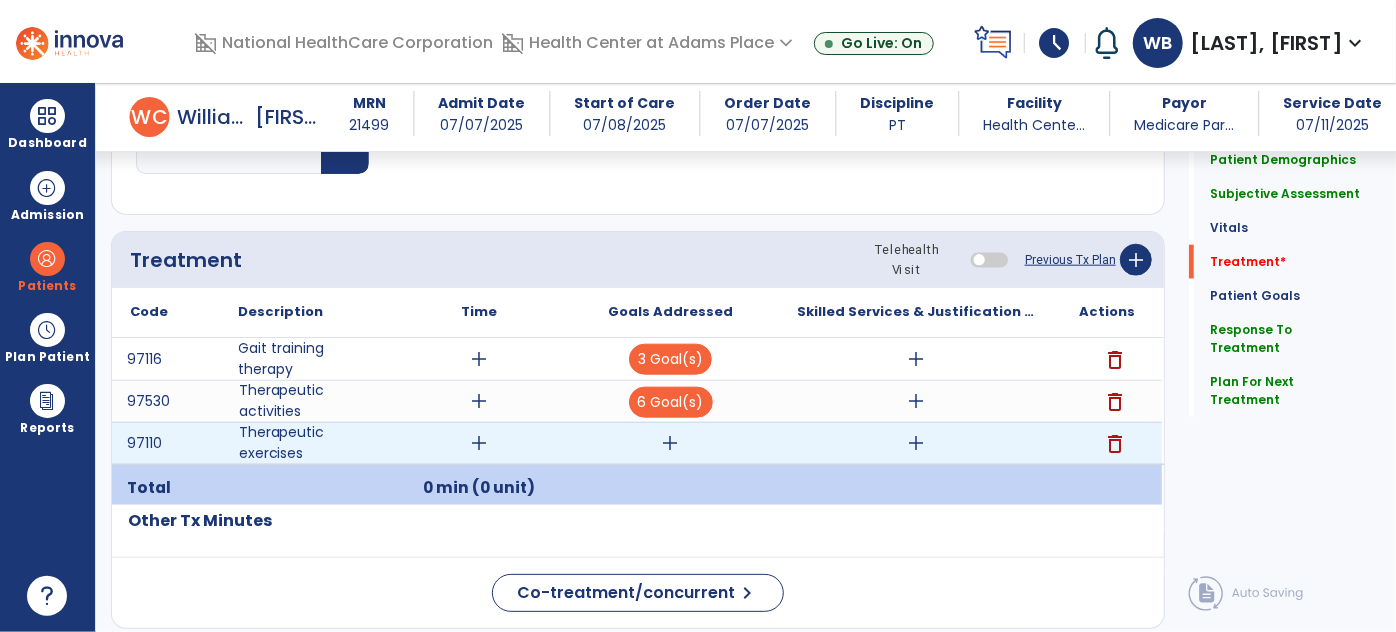 click on "add" at bounding box center [480, 443] 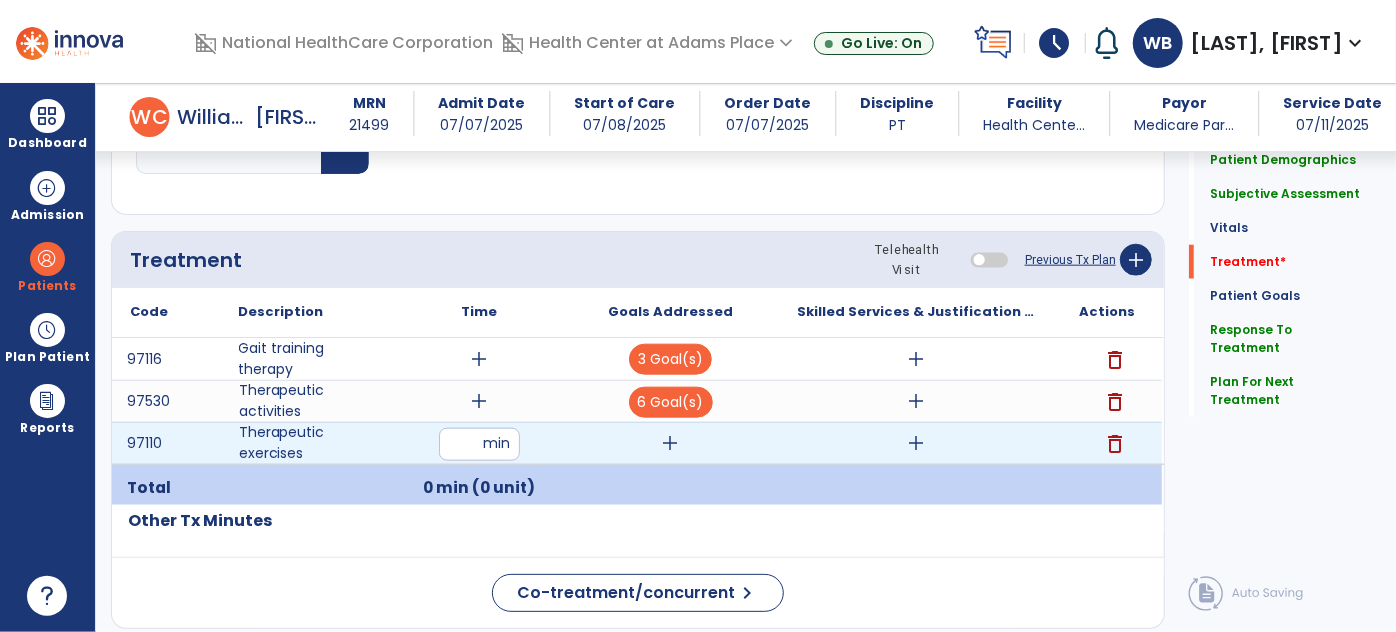 type on "**" 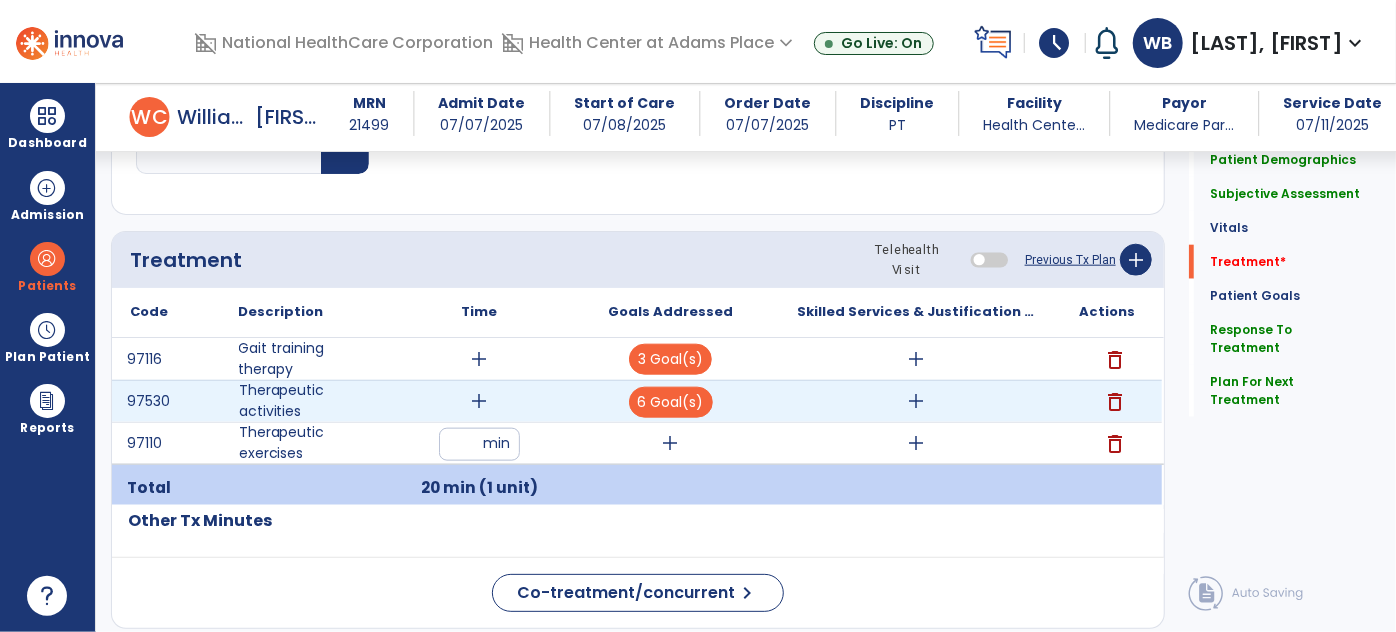 click on "delete" at bounding box center (1115, 402) 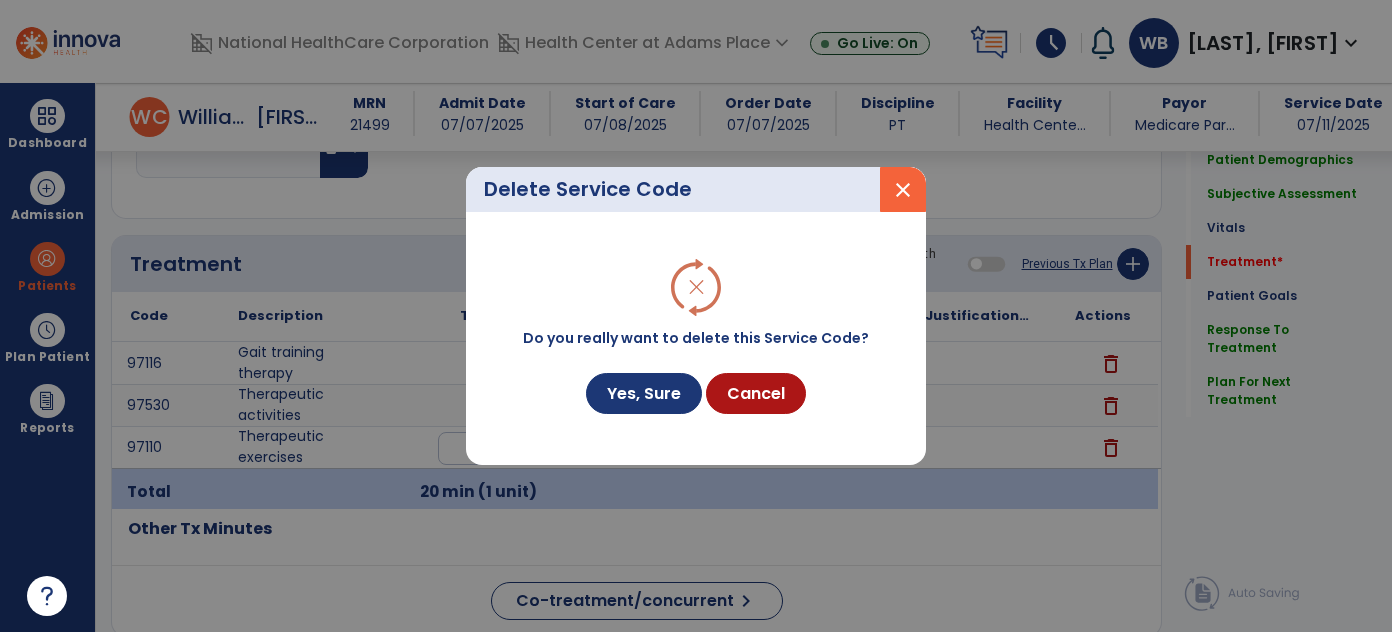 scroll, scrollTop: 1058, scrollLeft: 0, axis: vertical 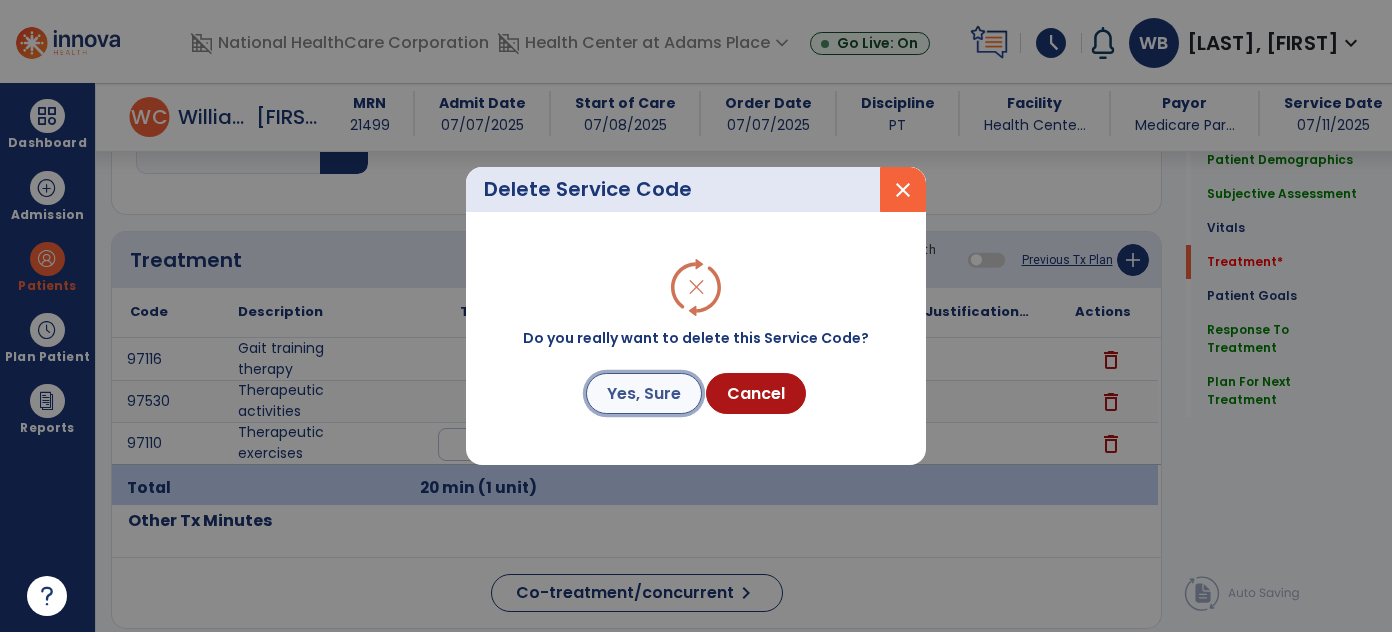 click on "Yes, Sure" at bounding box center (644, 393) 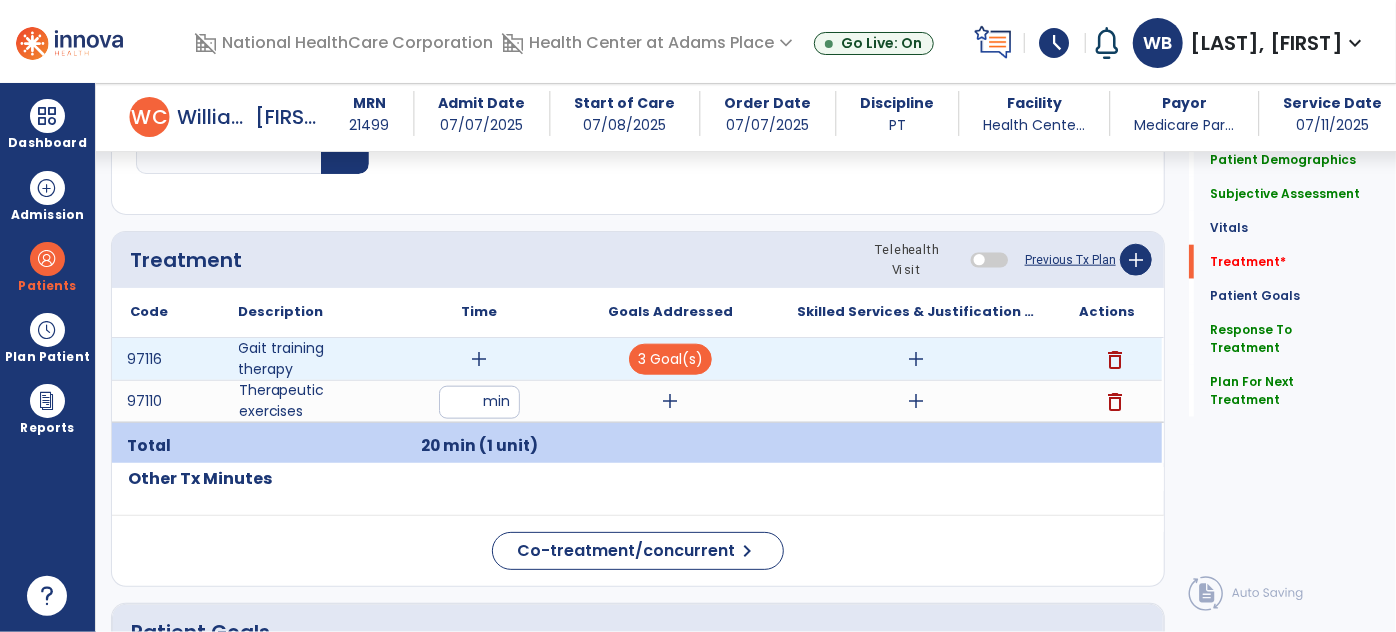 click on "add" at bounding box center (480, 359) 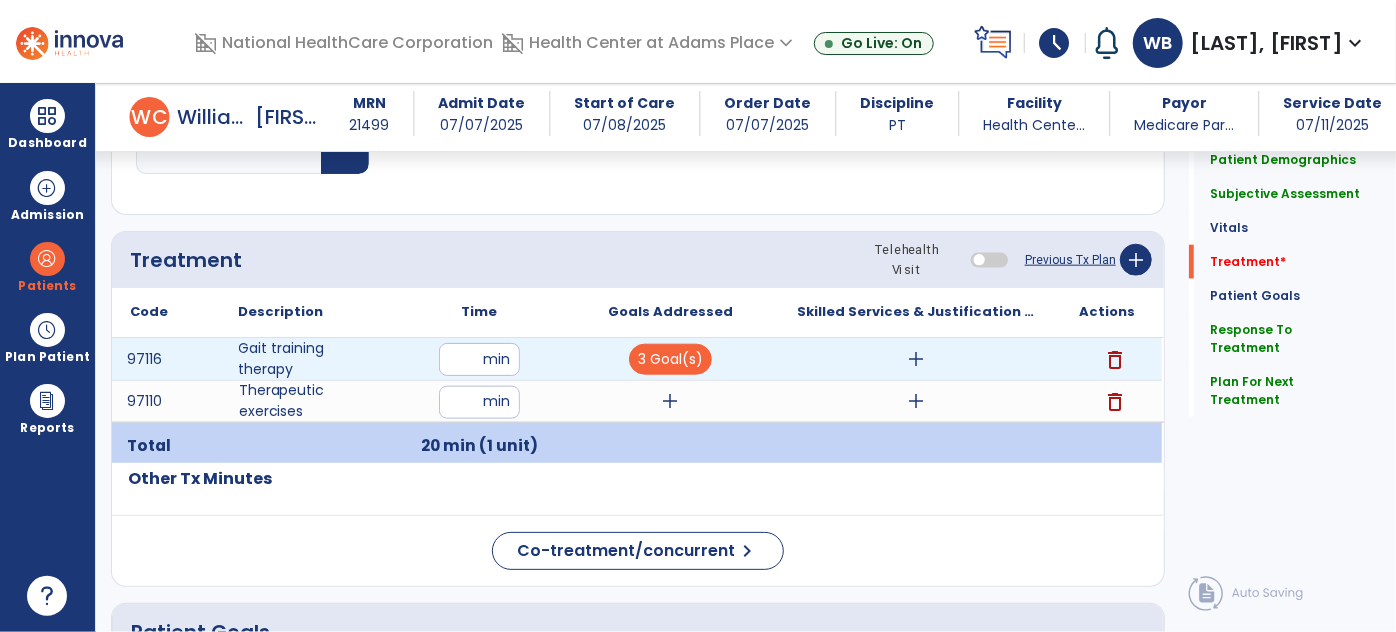 type on "**" 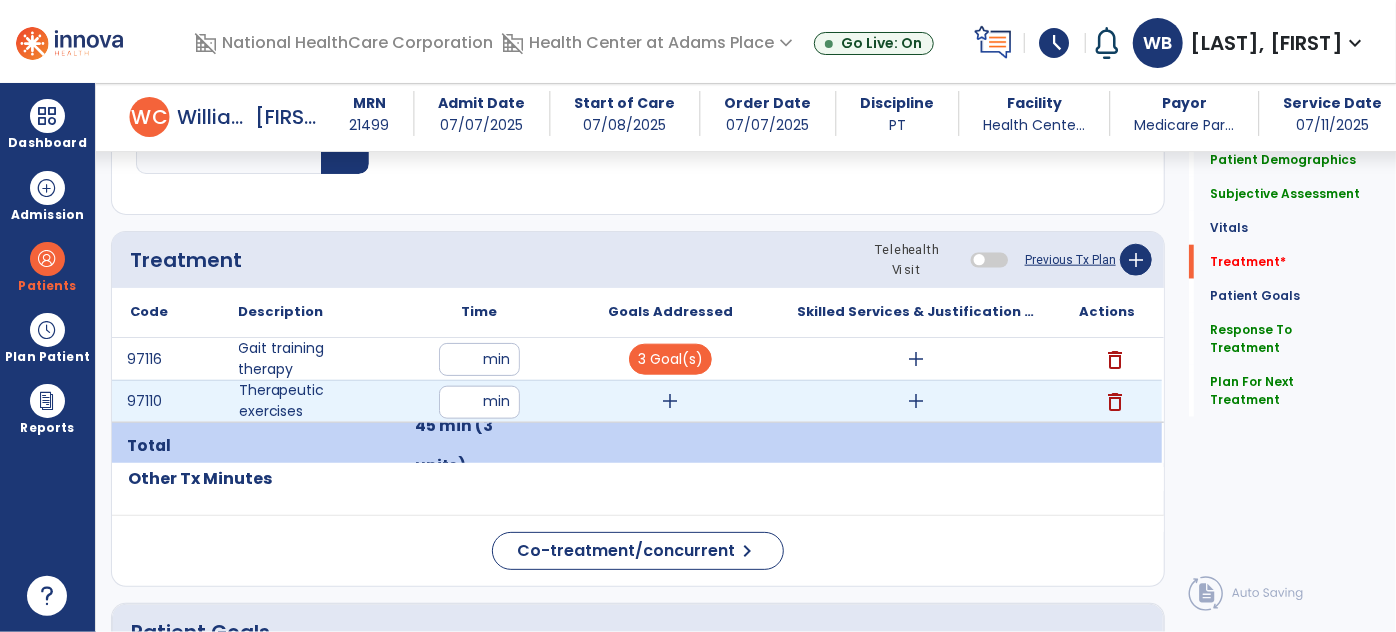 click on "add" at bounding box center [916, 401] 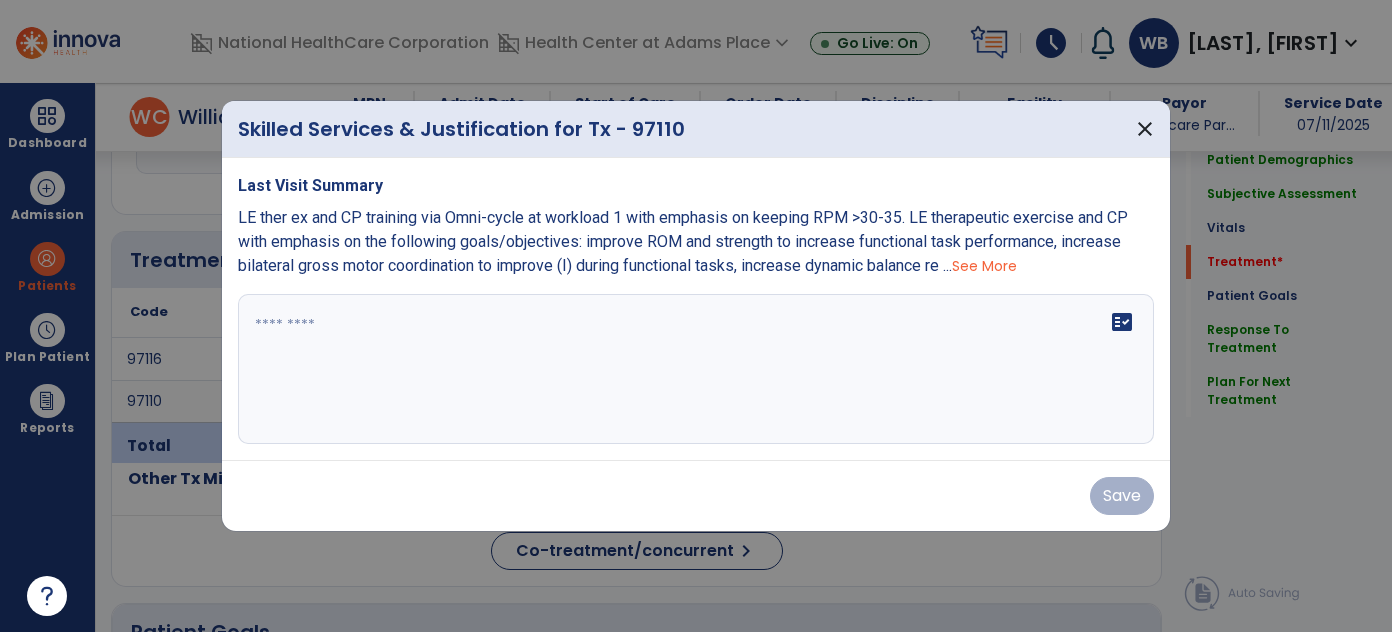 scroll, scrollTop: 1058, scrollLeft: 0, axis: vertical 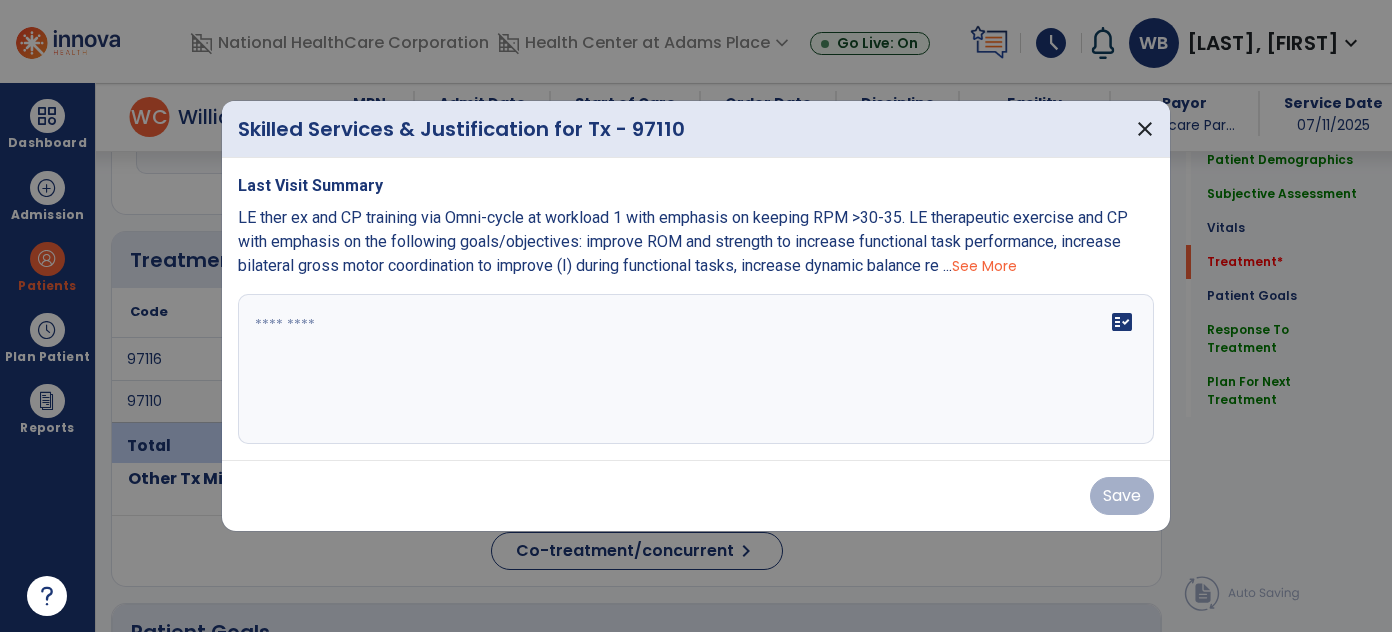 click on "See More" at bounding box center [984, 266] 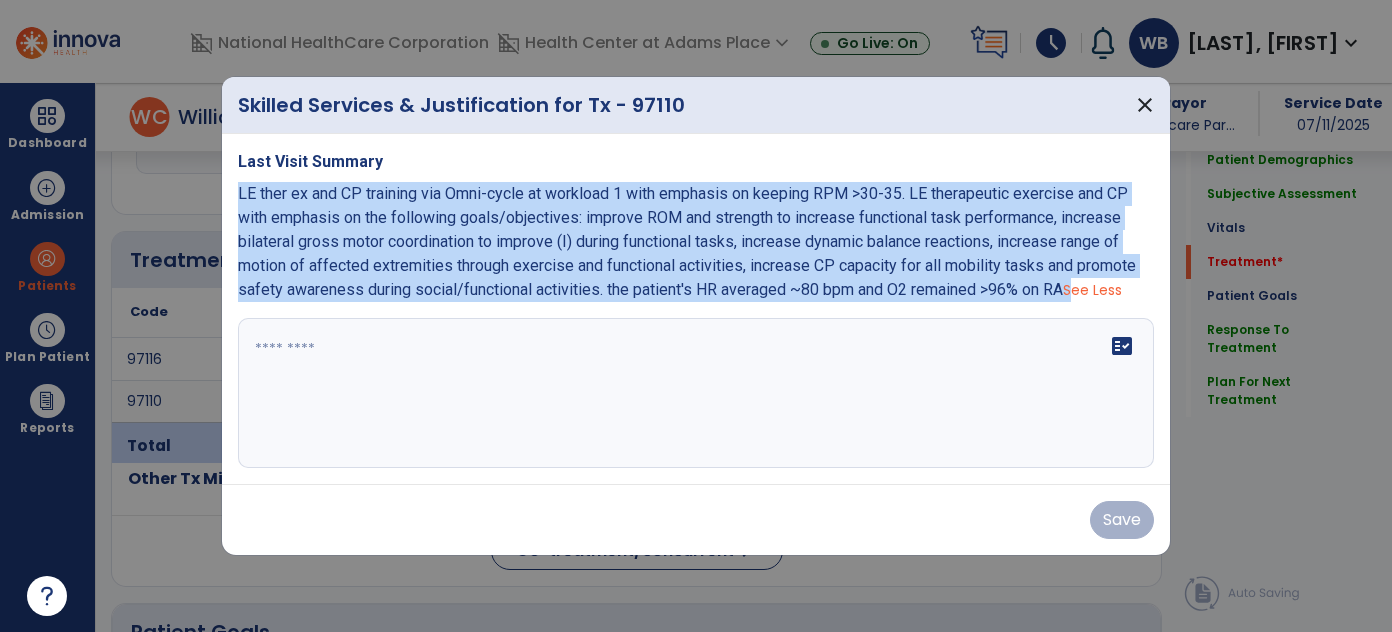 drag, startPoint x: 1074, startPoint y: 292, endPoint x: 234, endPoint y: 202, distance: 844.8077 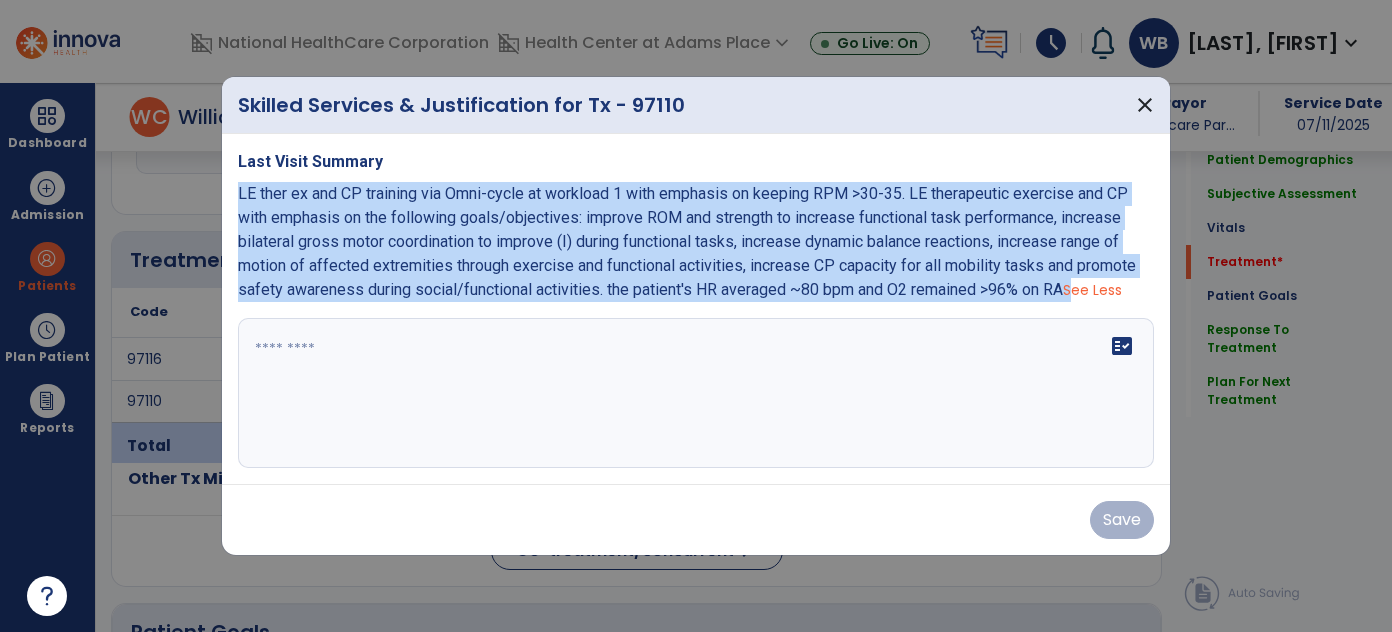 click on "Last Visit Summary LE ther ex and CP training via Omni-cycle at workload 1 with emphasis on keeping RPM >30-35. LE therapeutic exercise and CP with emphasis on the following goals/objectives: improve ROM and strength to increase functional task performance, increase bilateral gross motor coordination to improve (I) during functional tasks, increase dynamic balance reactions, increase range of motion of affected extremities through exercise and functional activities, increase CP capacity for all mobility tasks and promote safety awareness during social/functional activities. the patient's HR averaged ~80 bpm and O2 remained >96% on RA See Less fact_check" at bounding box center (696, 309) 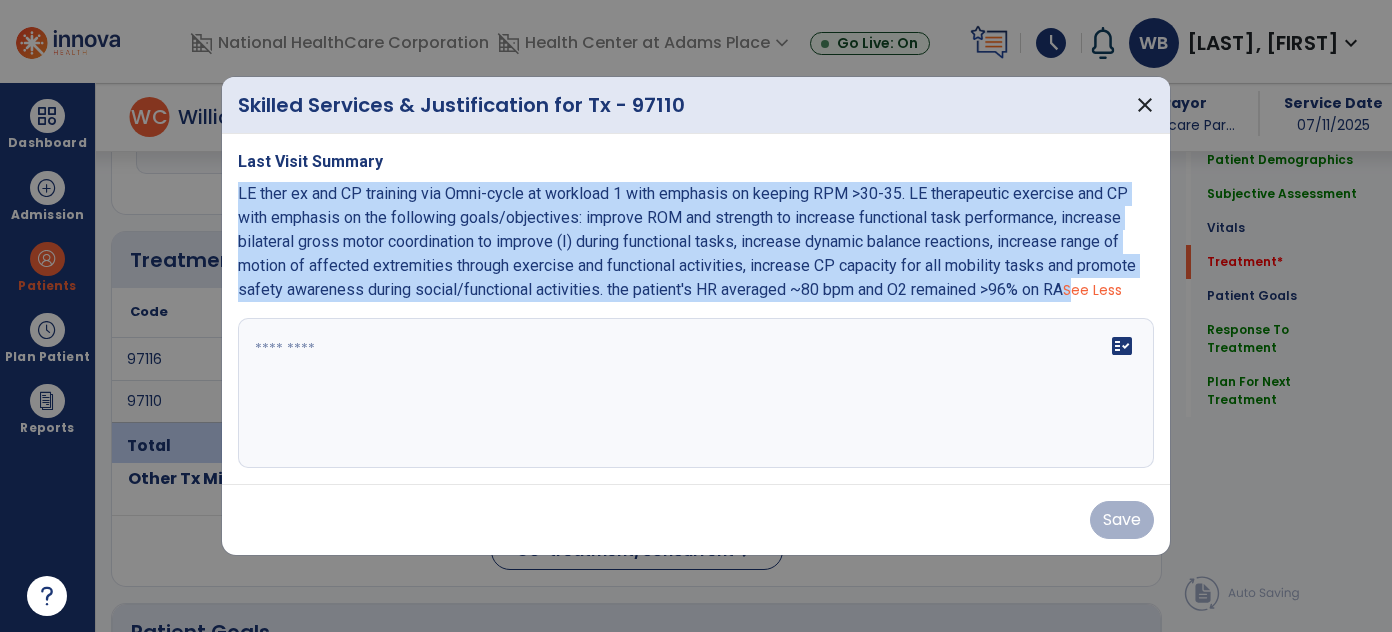 copy on "LE ther ex and CP training via Omni-cycle at workload 1 with emphasis on keeping RPM >30-35. LE therapeutic exercise and CP with emphasis on the following goals/objectives: improve ROM and strength to increase functional task performance, increase bilateral gross motor coordination to improve (I) during functional tasks, increase dynamic balance reactions, increase range of motion of affected extremities through exercise and functional activities, increase CP capacity for all mobility tasks and promote safety awareness during social/functional activities. the patient's HR averaged ~80 bpm and O2 remained >96% on RA" 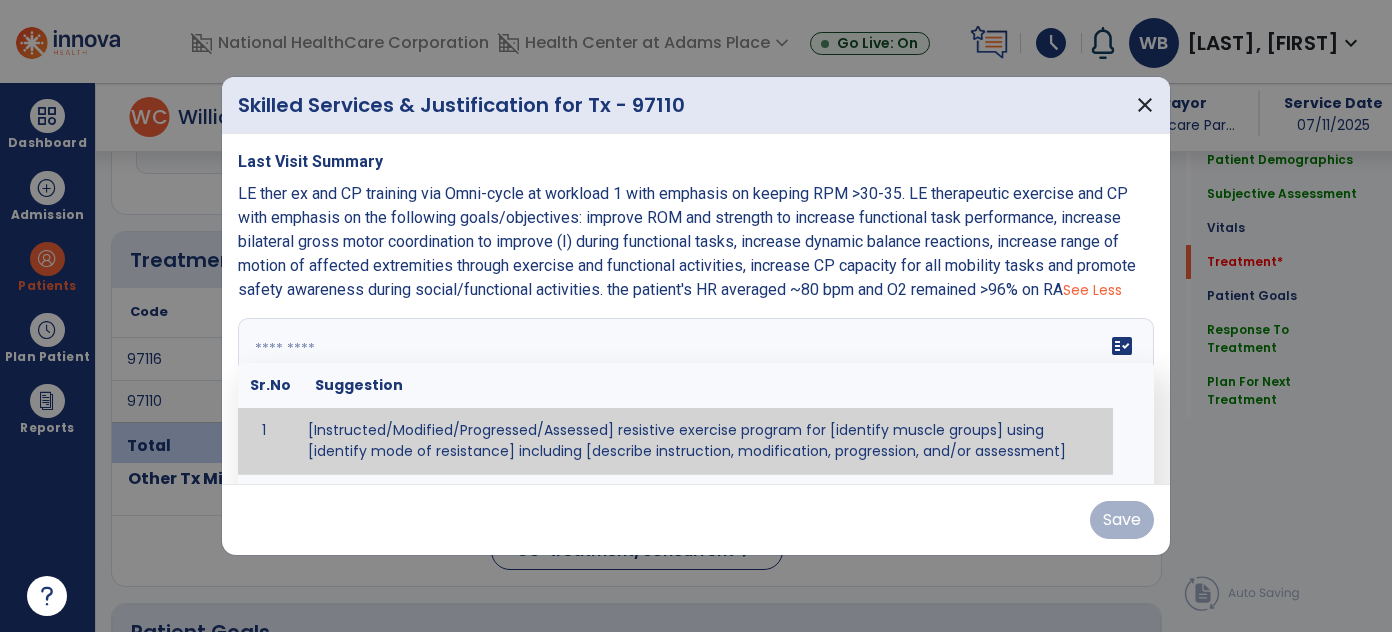 paste on "**********" 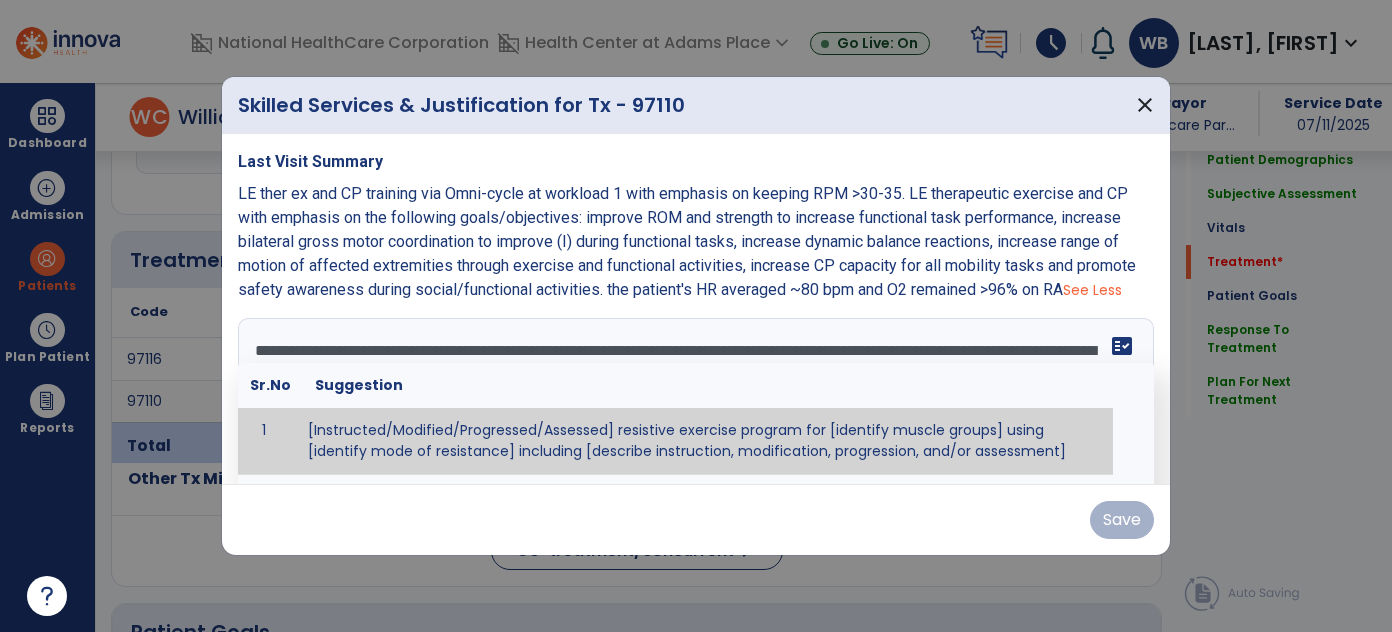 click on "fact_check  Sr.No Suggestion 1 [Instructed/Modified/Progressed/Assessed] resistive exercise program for [identify muscle groups] using [identify mode of resistance] including [describe instruction, modification, progression, and/or assessment] 2 [Instructed/Modified/Progressed/Assessed] aerobic exercise program using [identify equipment/mode] including [describe instruction, modification,progression, and/or assessment] 3 [Instructed/Modified/Progressed/Assessed] [PROM/A/AROM/AROM] program for [identify joint movements] using [contract-relax, over-pressure, inhibitory techniques, other] 4 [Assessed/Tested] aerobic capacity with administration of [aerobic capacity test]" at bounding box center [696, 393] 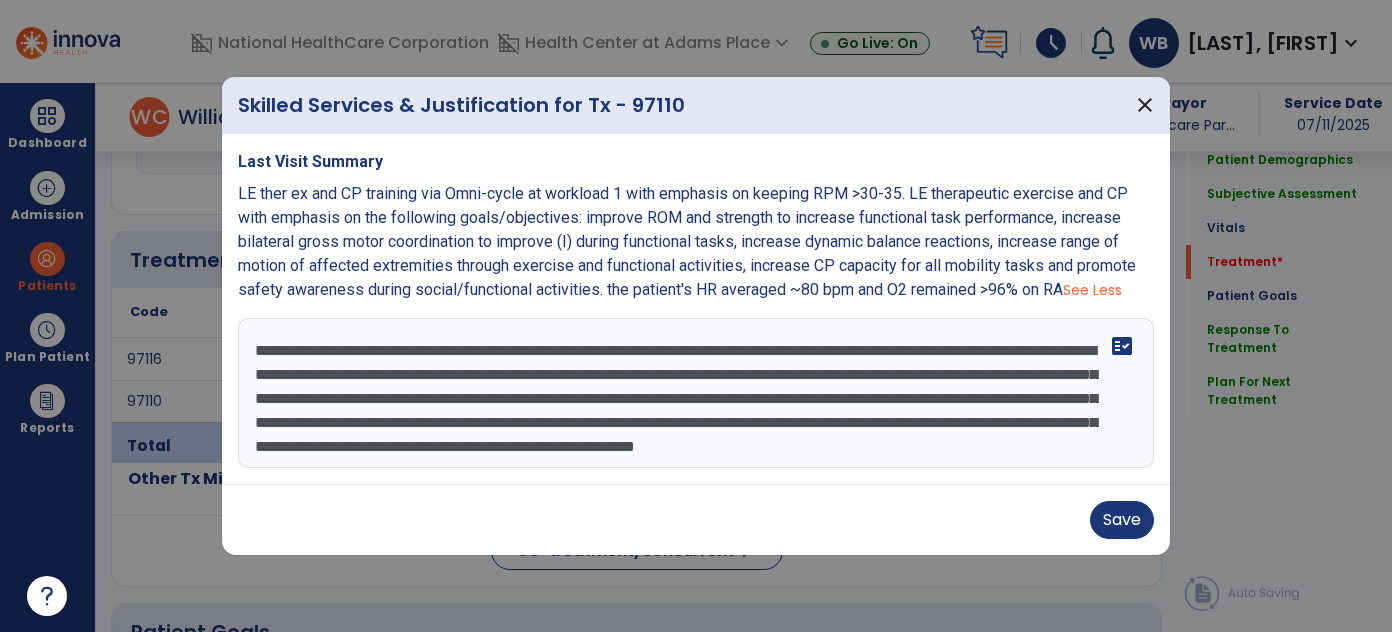 click on "**********" at bounding box center (696, 393) 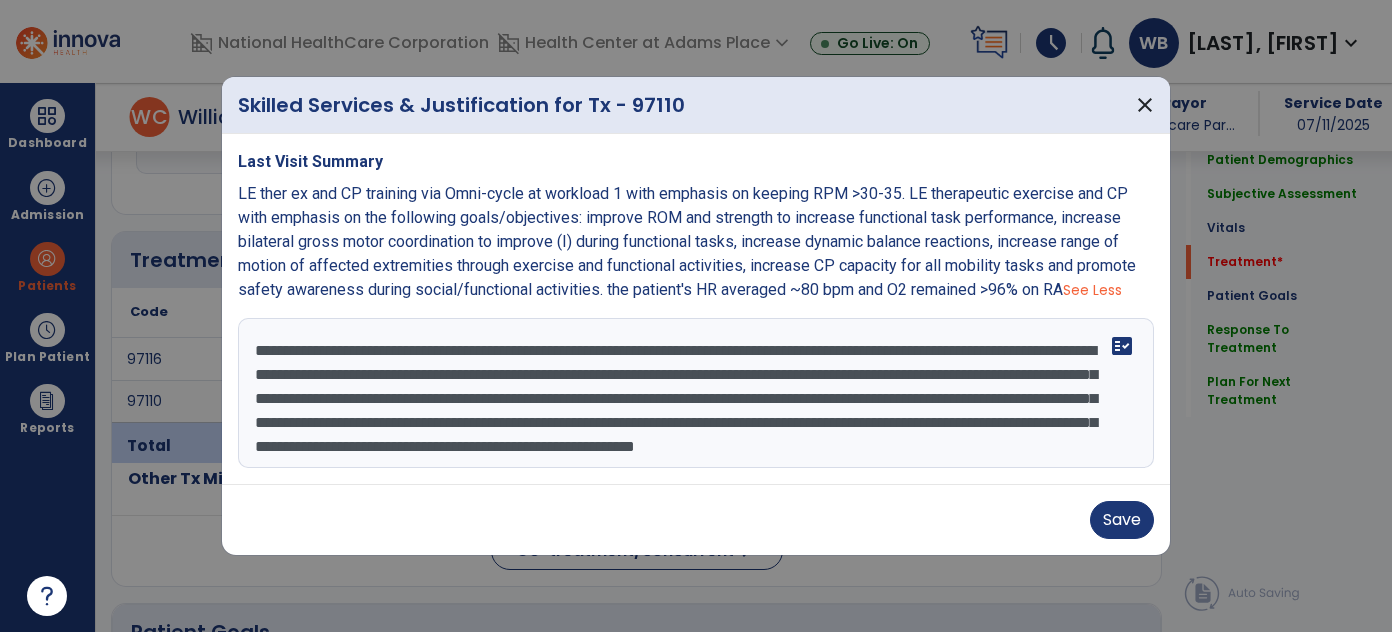 click on "**********" at bounding box center (696, 393) 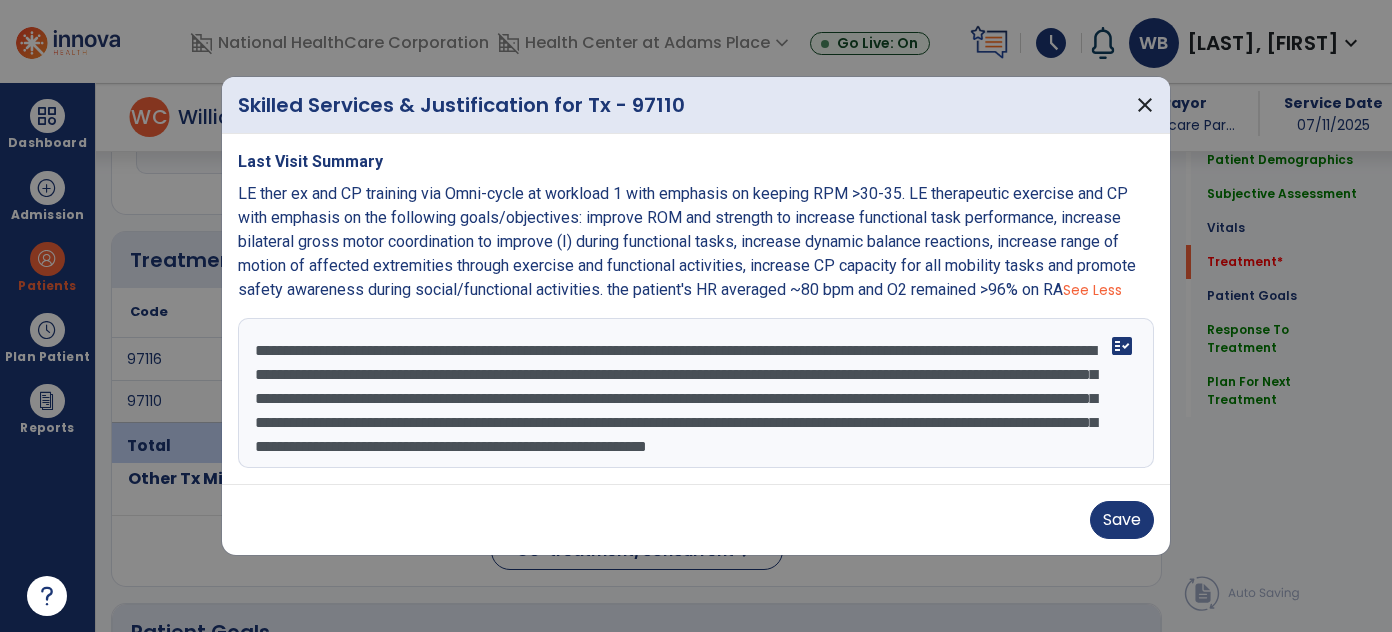 type on "**********" 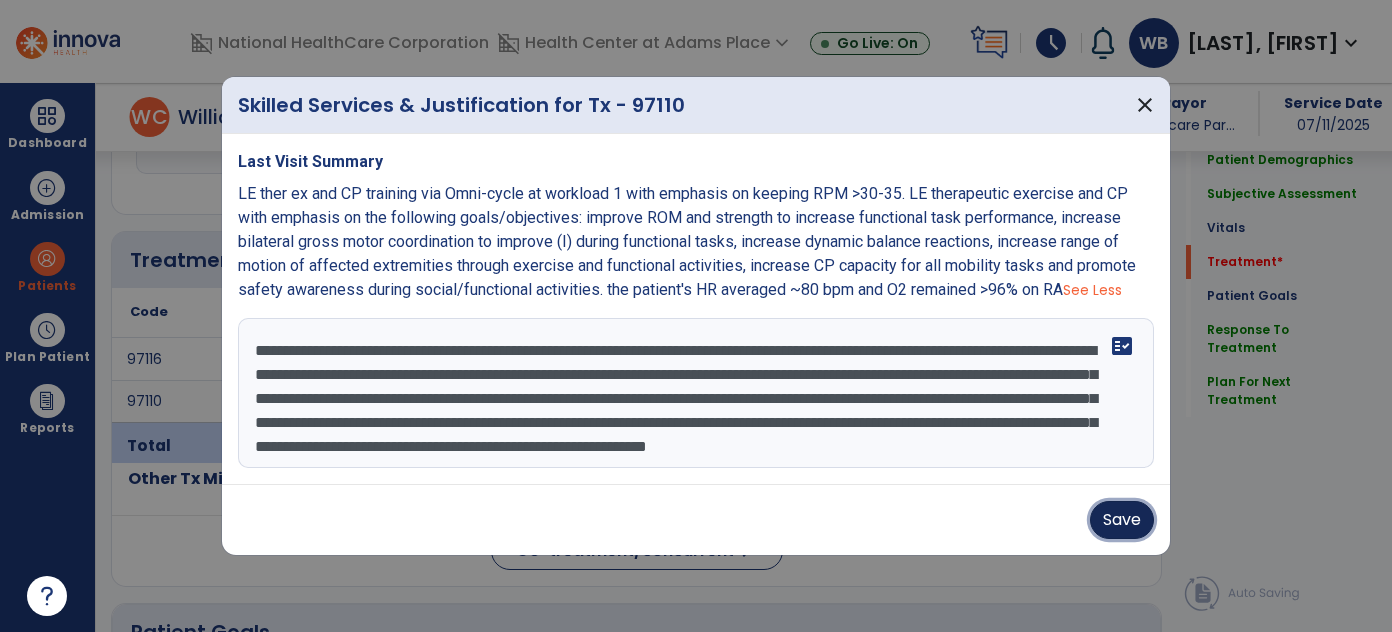click on "Save" at bounding box center [1122, 520] 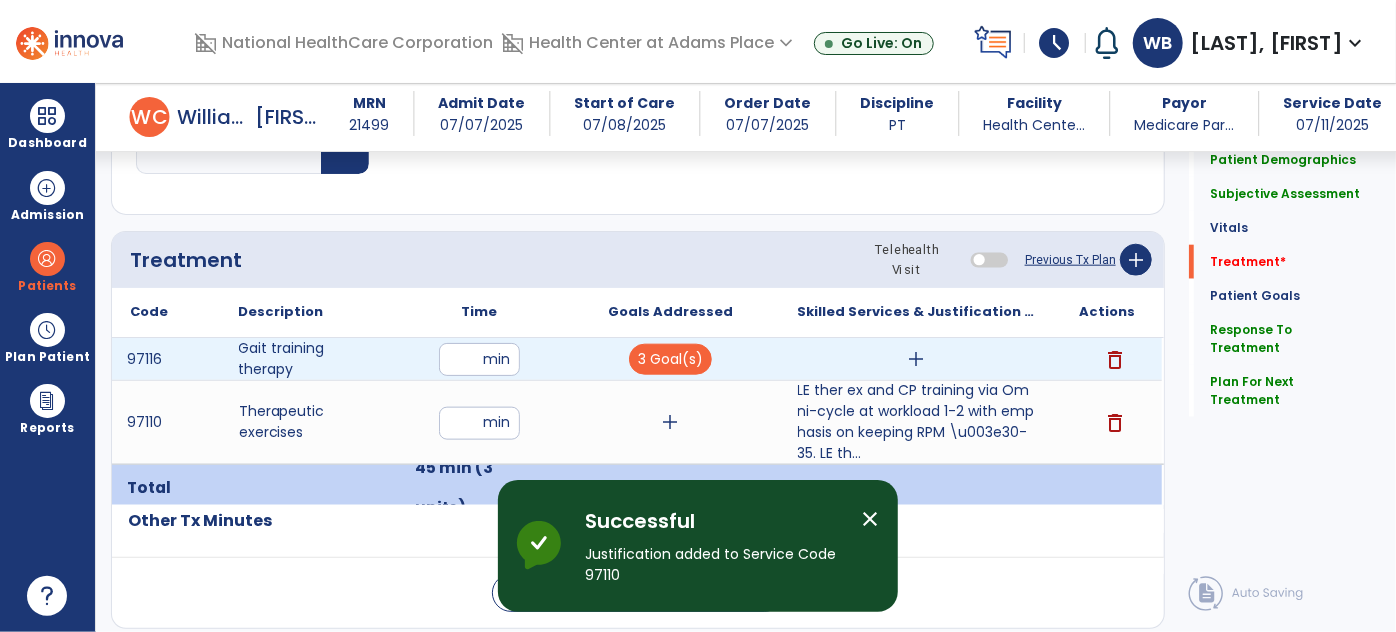 click on "add" at bounding box center (916, 359) 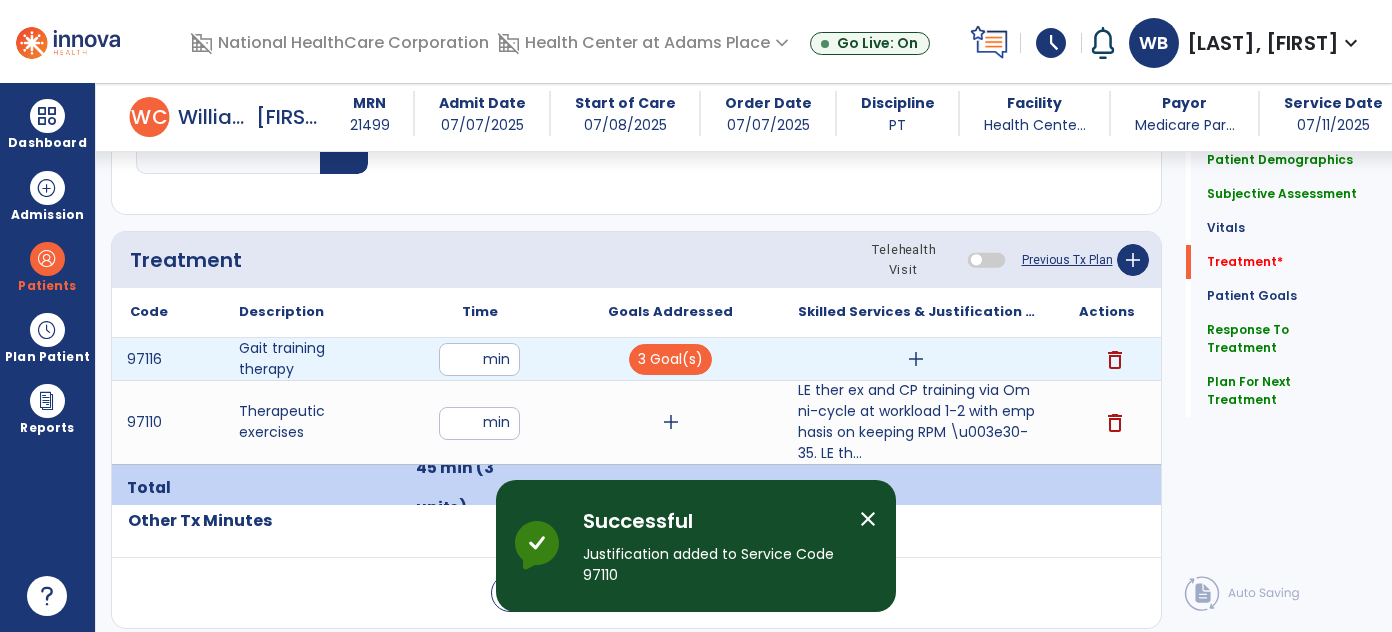 click on "domain_disabled National HealthCare Corporation domain_disabled Health Center at Adams Place expand_more Health Center at Adams Place Go Live: On schedule My Time: Friday, Jul 11 ***** stop Stop Open your timecard arrow_right Notifications Mark as read Co-Treatment Conflict: [LAST], [FIRST] Tue Jul 01 2025 at 8:00 AM | Health Center at Adams Place See all Notifications WB [LAST], [FIRST] expand_more home Home person Profile help Help logout Log out Dashboard dashboard Therapist Dashboard Admission Patients format_list_bulleted Patient List space_dashboard Patient Board insert_chart PDPM Board Plan Patient event_note Planner content_paste_go Scheduler content_paste_go Whiteboard Reports export_notes Billing Exports note_alt EOM Report event_note Minutes By Payor inbox_customize Service Log playlist_add_check Triple Check Report arrow_back Daily Note arrow_back W C [LAST], [FIRST] MRN [NUMBER] Admit Date 07/07/2025 PT" at bounding box center (696, 316) 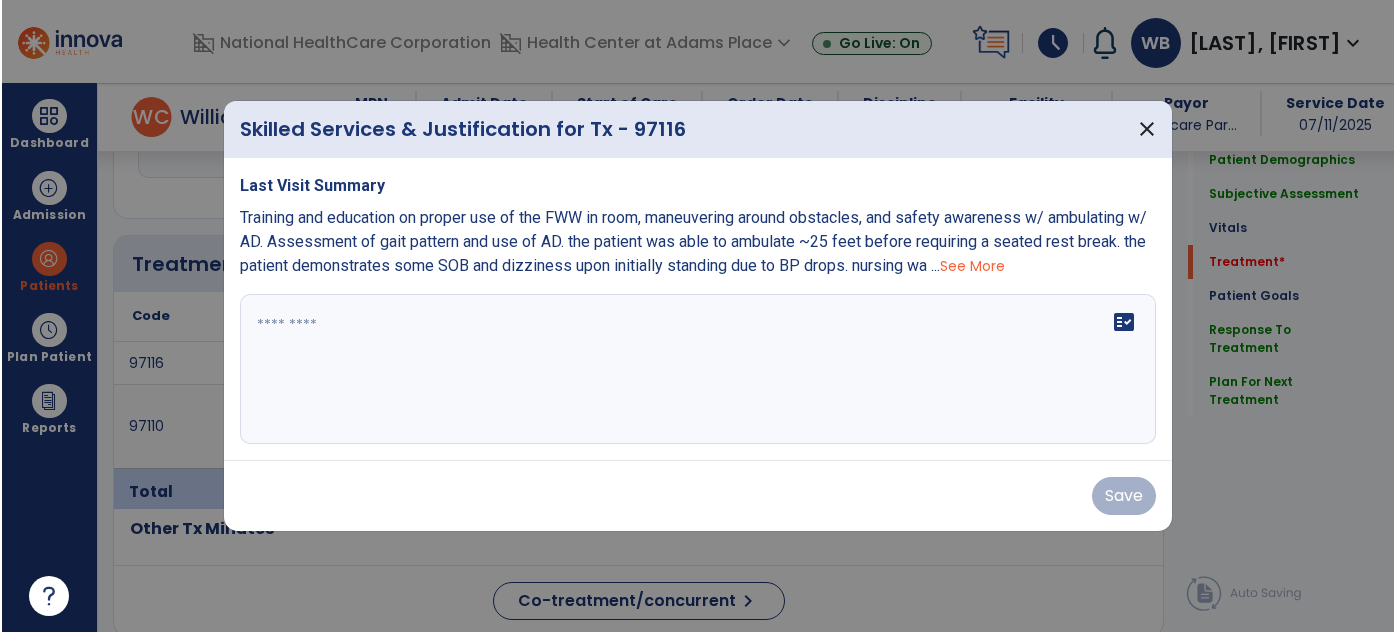 scroll, scrollTop: 1058, scrollLeft: 0, axis: vertical 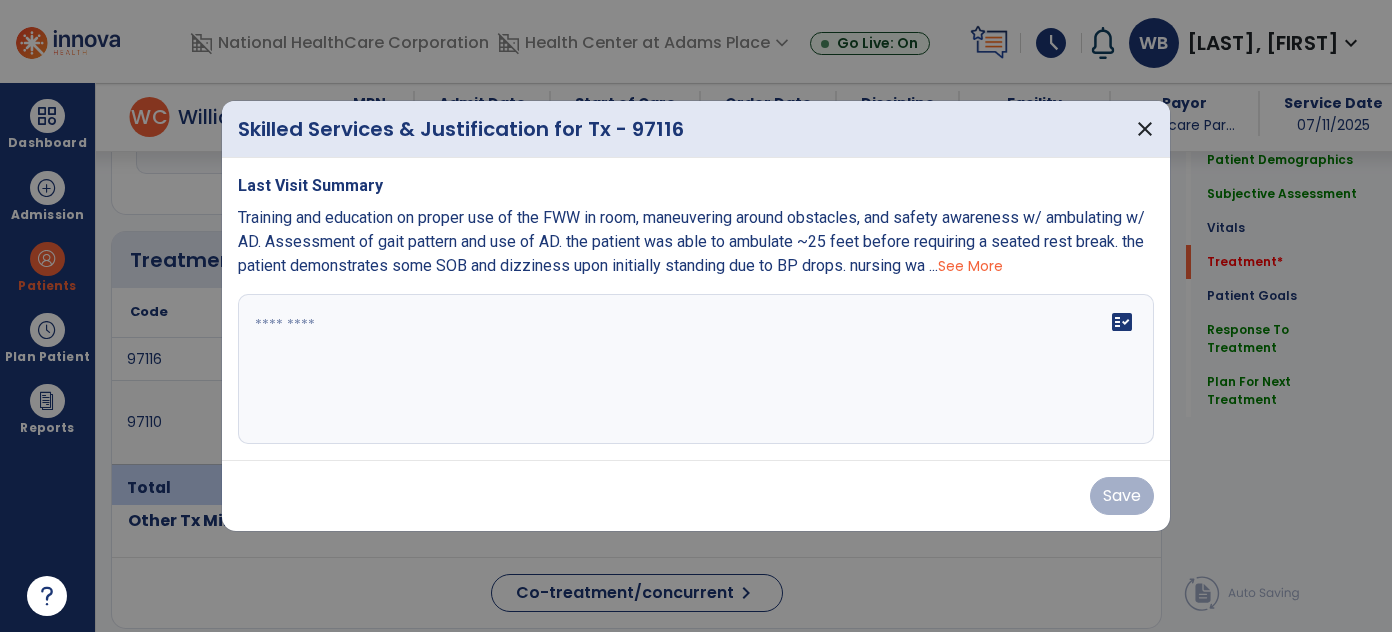 click on "See More" at bounding box center [970, 266] 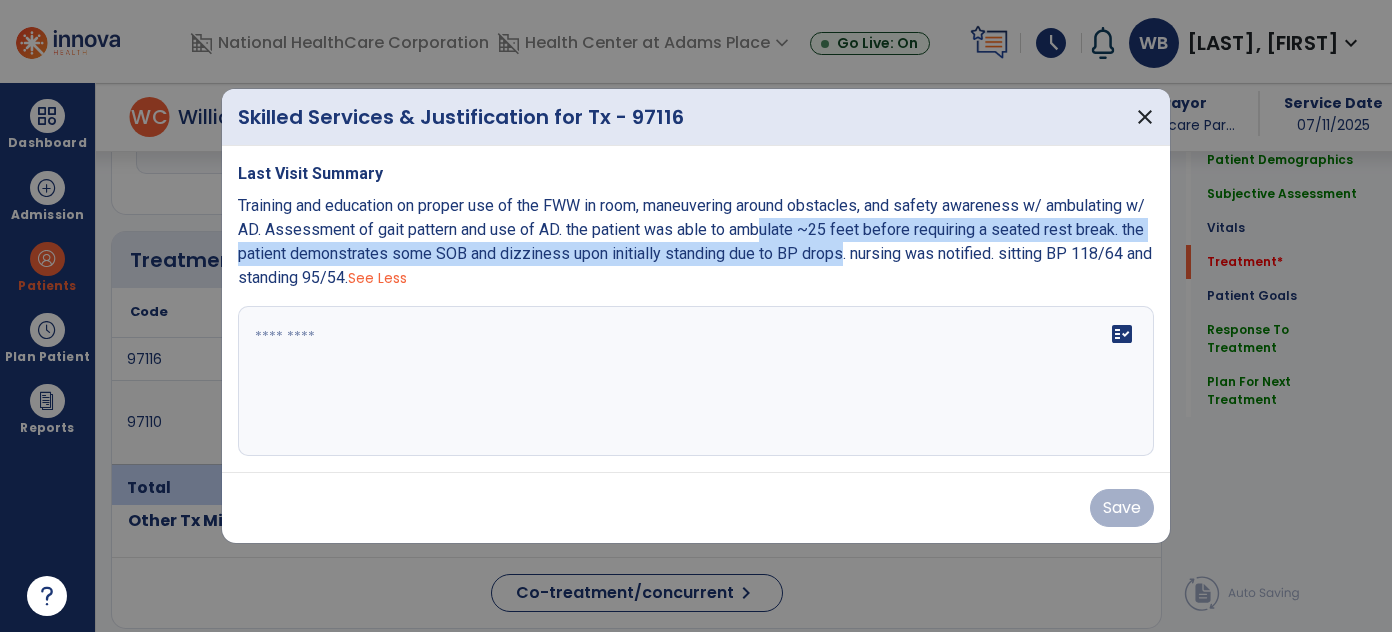 drag, startPoint x: 869, startPoint y: 255, endPoint x: 842, endPoint y: 298, distance: 50.77401 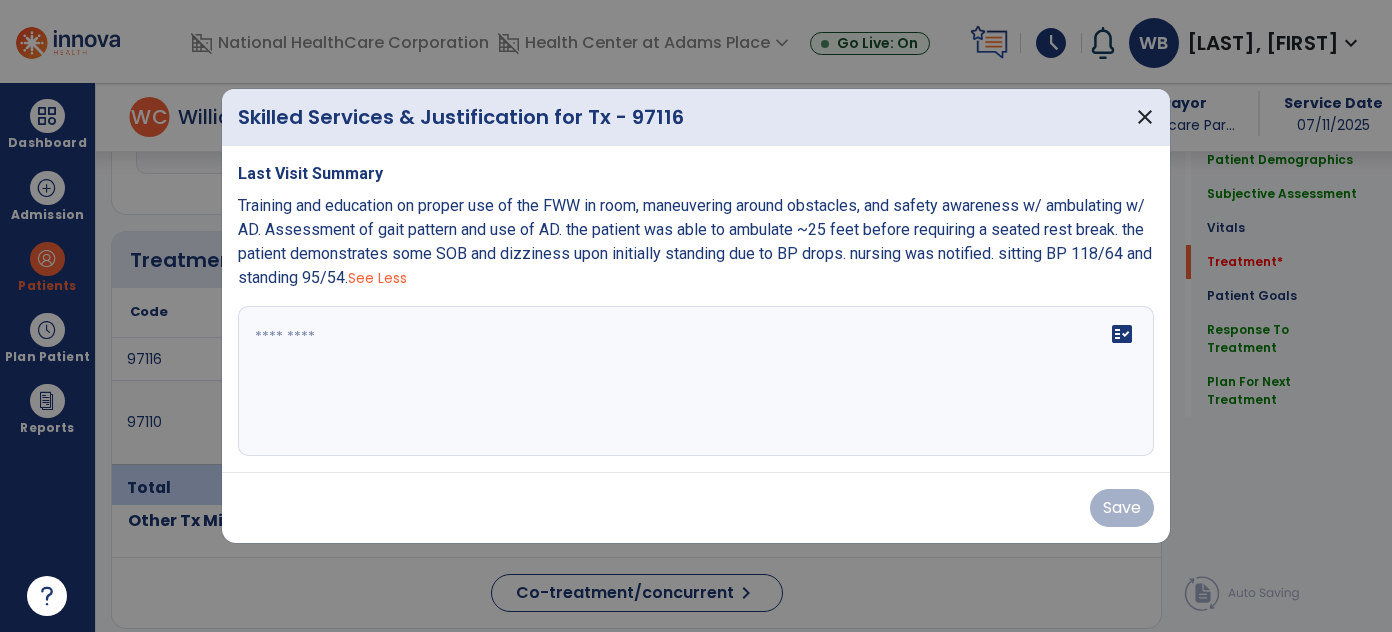 click on "Last Visit Summary Training and education on proper use of the FWW in room, maneuvering around obstacles, and safety awareness w/ ambulating w/ AD. Assessment of gait pattern and use of AD. the [PATIENT] was able to ambulate ~25 feet before requiring a seated rest break. the [PATIENT] demonstrates some SOB and dizziness upon initially standing due to BP drops. nursing was notified. sitting BP 118/64 and standing 95/54.   See Less   fact_check" at bounding box center [696, 309] 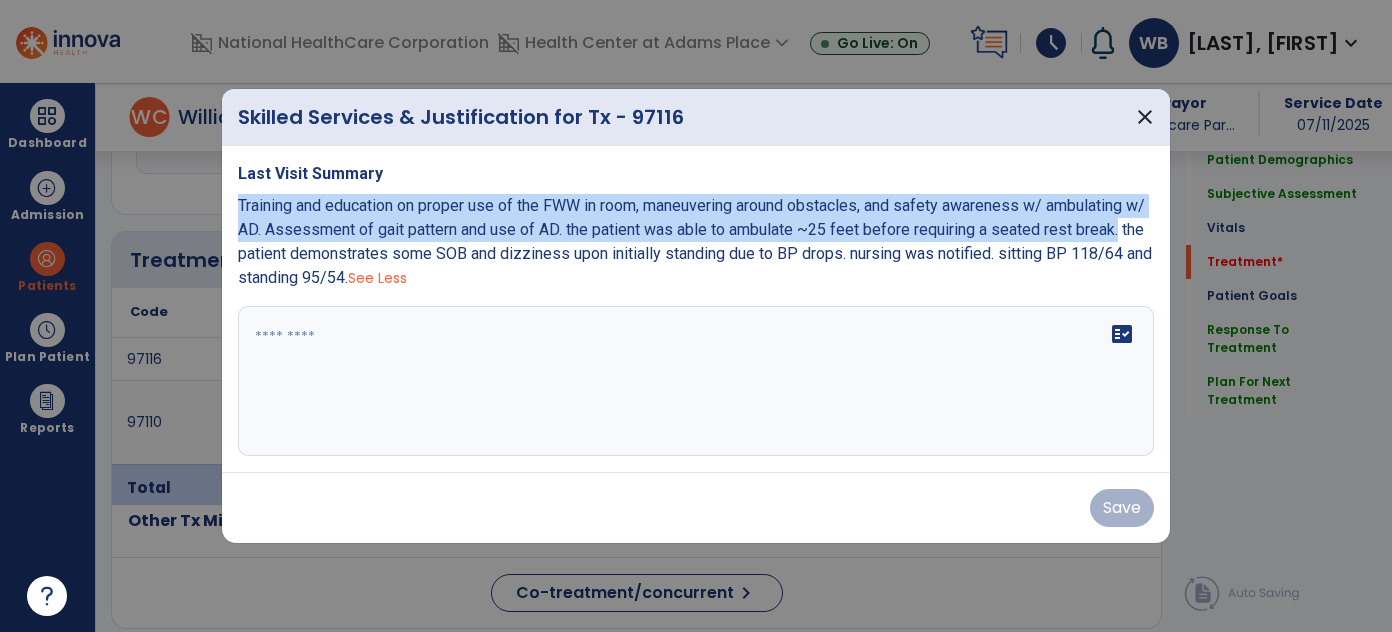 drag, startPoint x: 1146, startPoint y: 234, endPoint x: 238, endPoint y: 215, distance: 908.1988 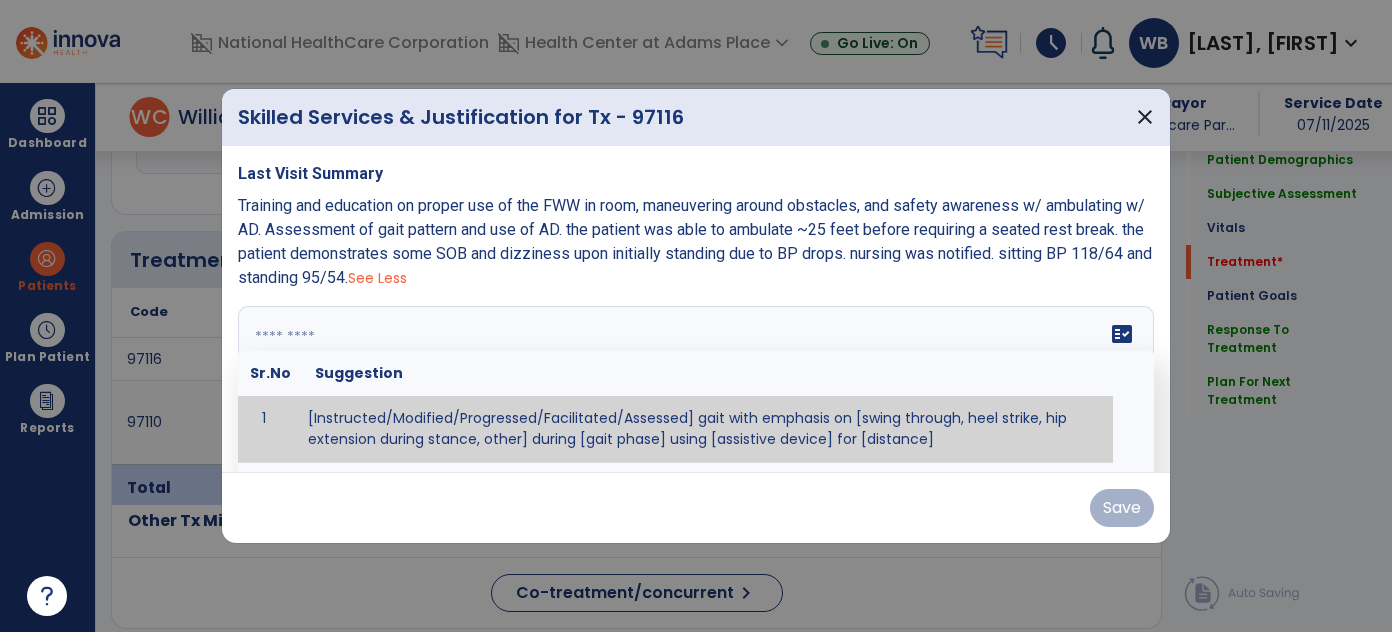 paste on "**********" 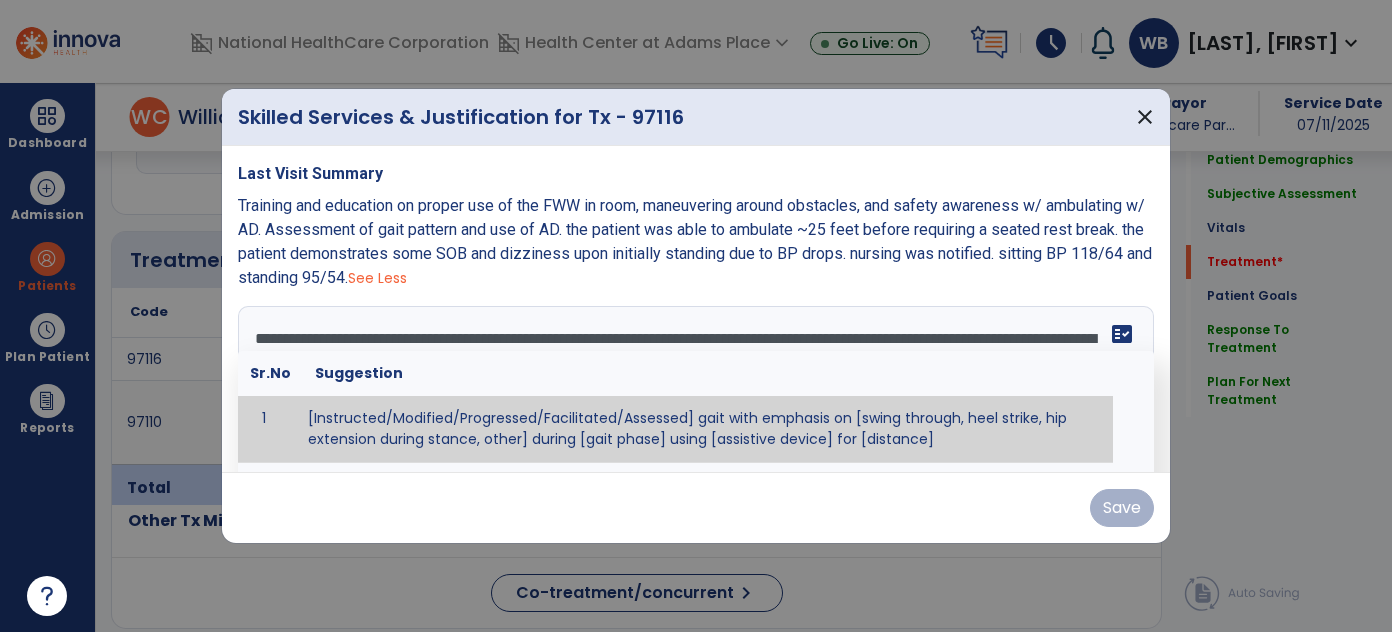 click on "fact_check  Sr.No Suggestion 1 [Instructed/Modified/Progressed/Facilitated/Assessed] gait with emphasis on [swing through, heel strike, hip extension during stance, other] during [gait phase] using [assistive device] for [distance] 2 [Instructed/Modified/Progressed/Facilitated/Assessed] use of [assistive device] and [NWB, PWB, step-to gait pattern, step through gait pattern] 3 [Instructed/Modified/Progressed/Facilitated/Assessed] patient's ability to [ascend/descend # of steps, perform directional changes, walk on even/uneven surfaces, pick-up objects off floor, velocity changes, other] using [assistive device]. 4 [Instructed/Modified/Progressed/Facilitated/Assessed] pre-gait activities including [identify exercise] in order to prepare for gait training. 5" at bounding box center (696, 381) 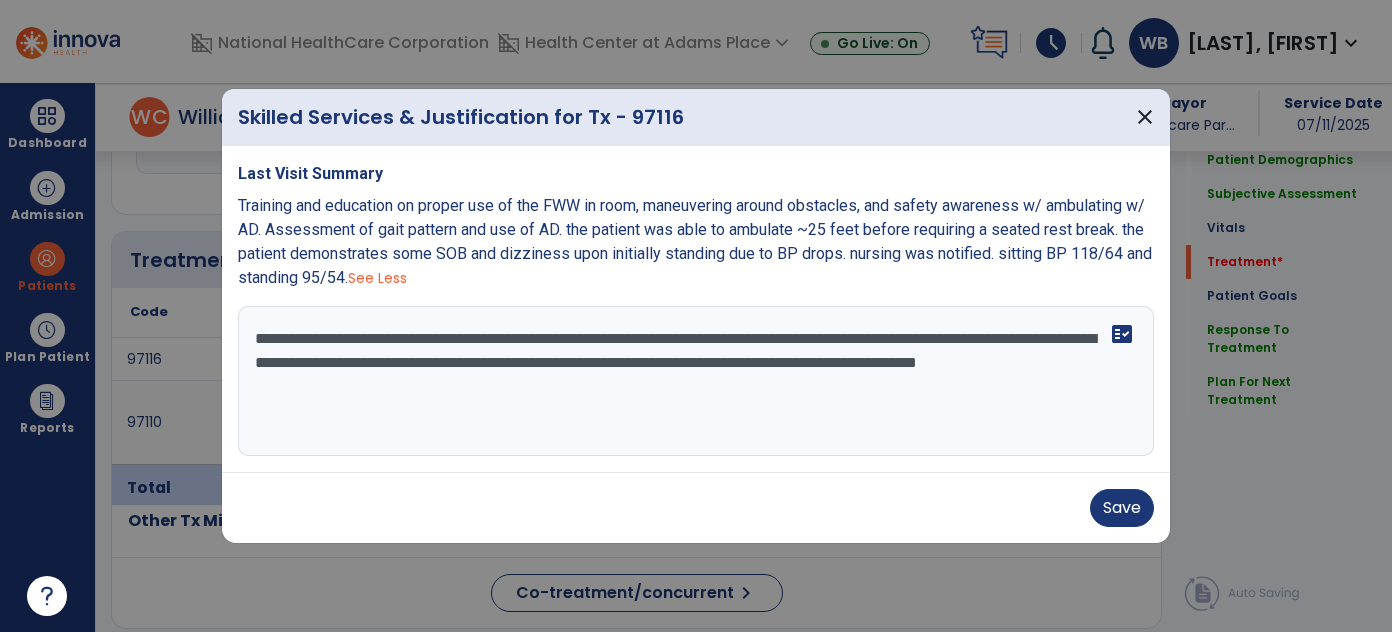 click on "**********" at bounding box center [696, 381] 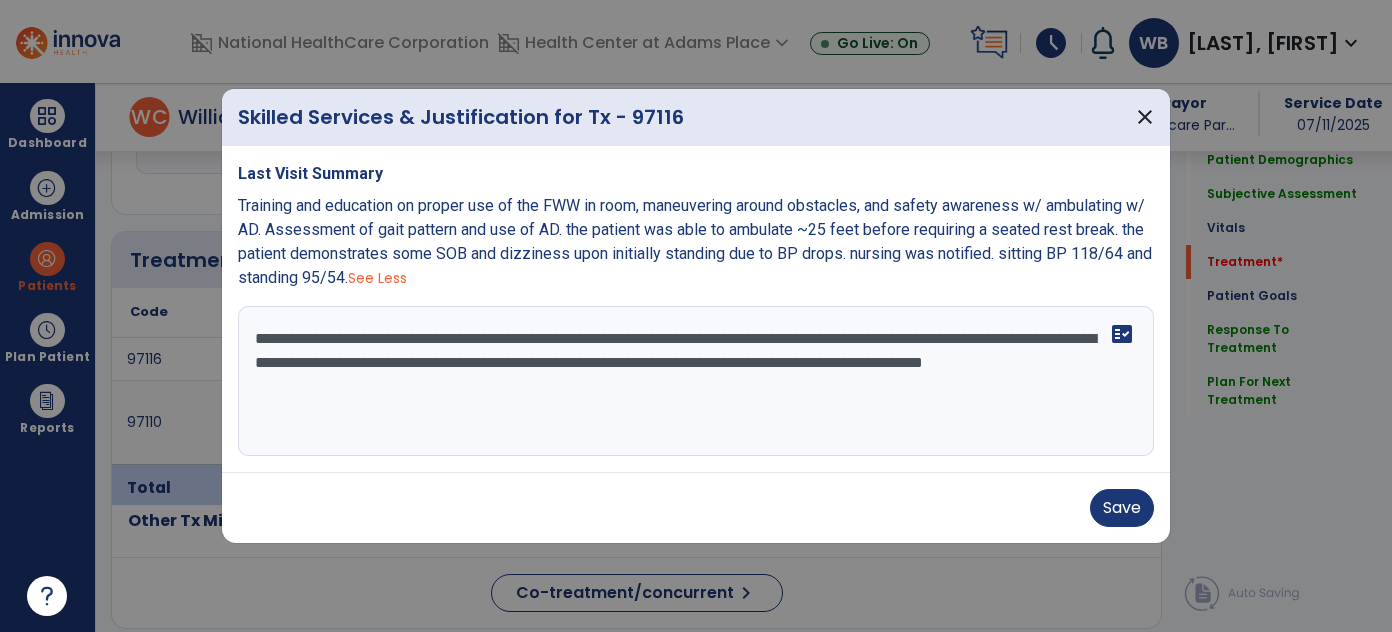 click on "**********" at bounding box center [696, 381] 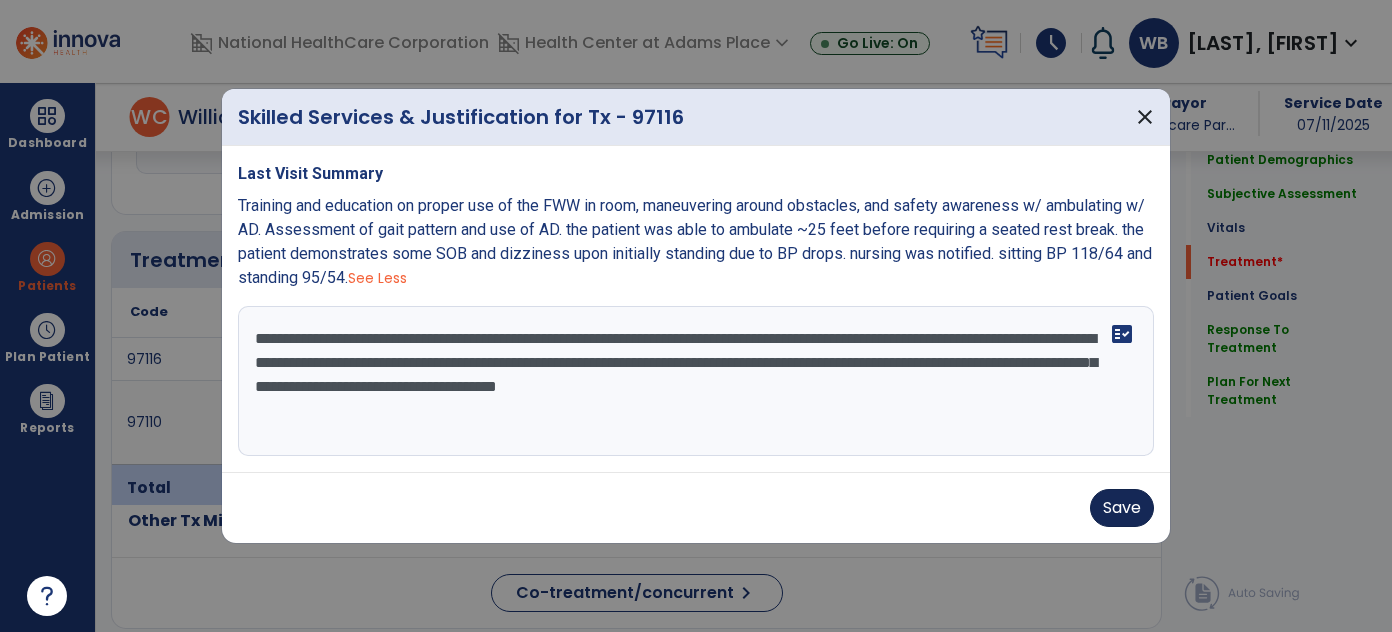type on "**********" 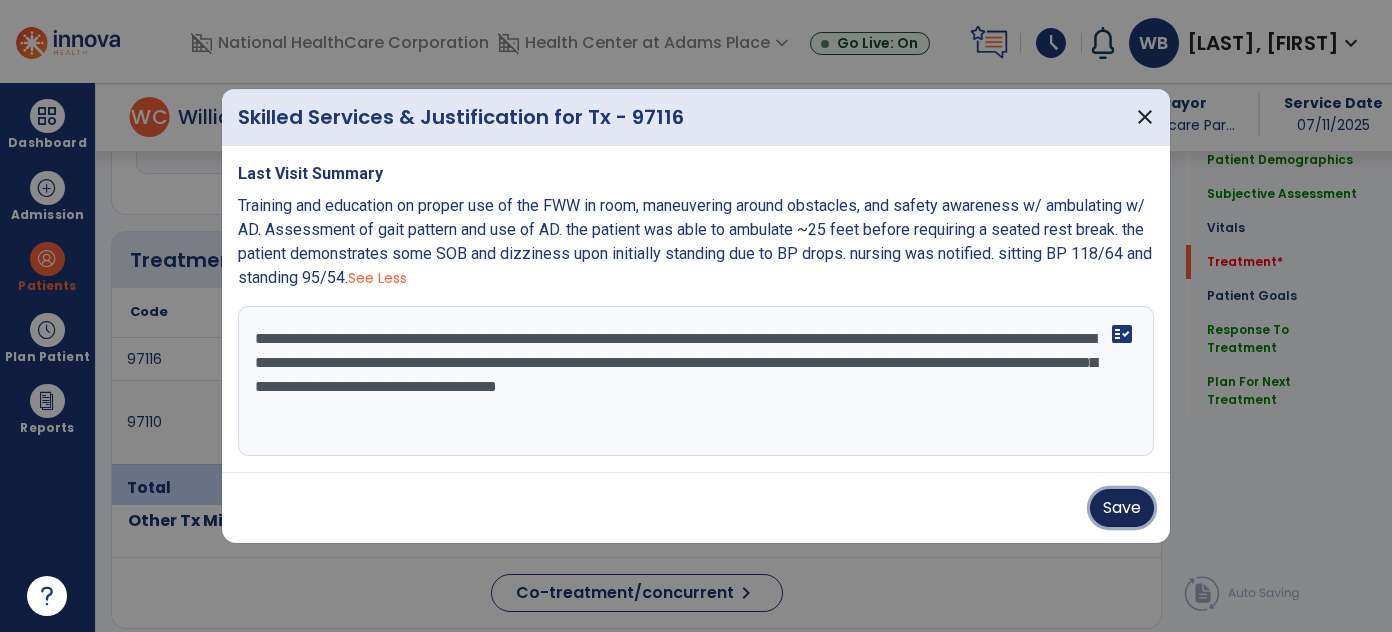 click on "Save" at bounding box center [1122, 508] 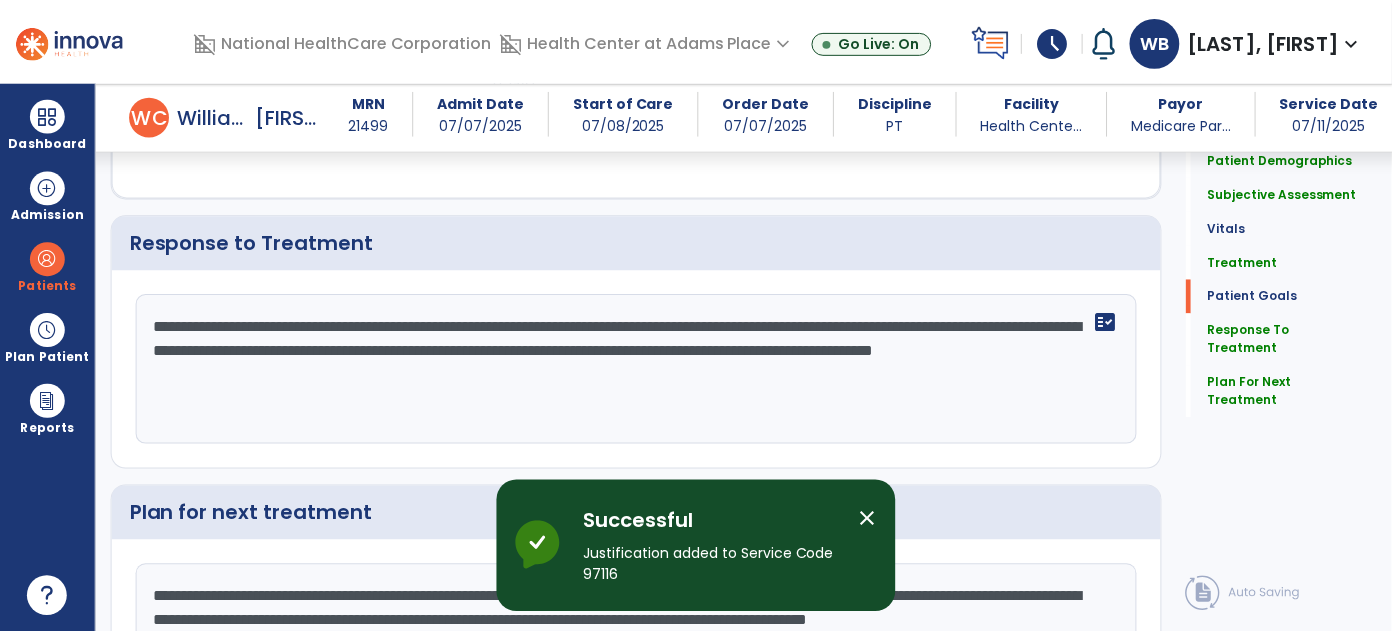scroll, scrollTop: 2701, scrollLeft: 0, axis: vertical 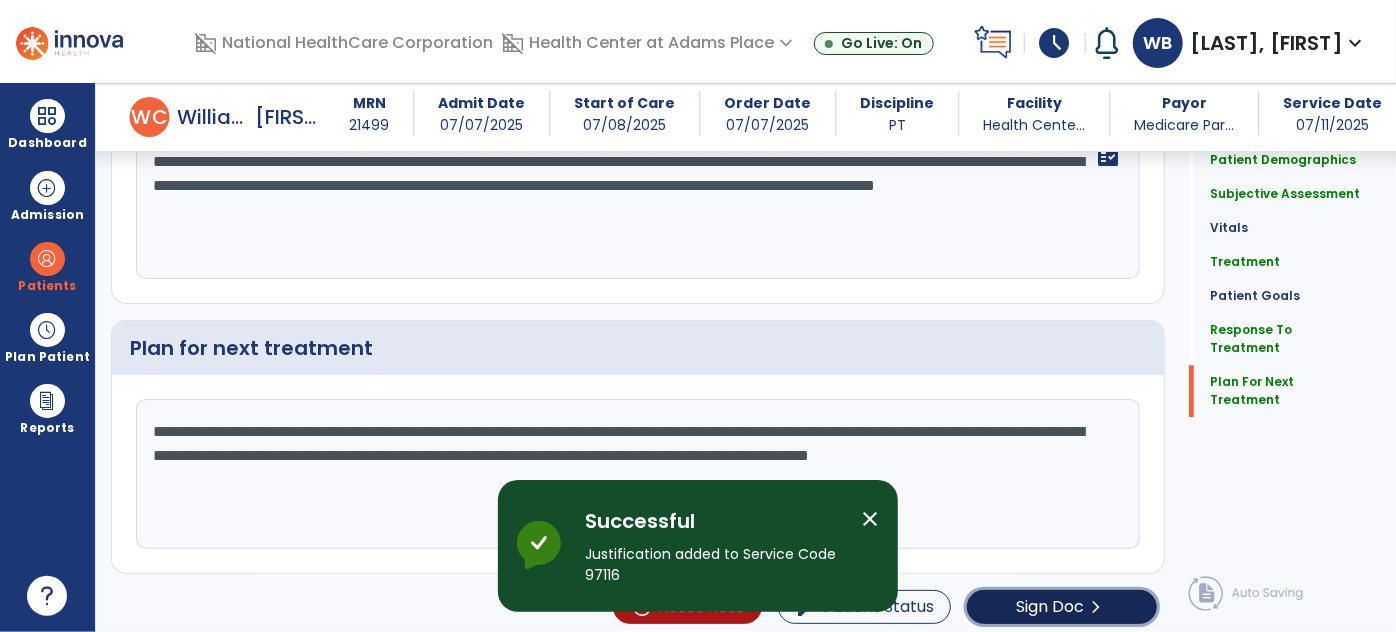 click on "chevron_right" 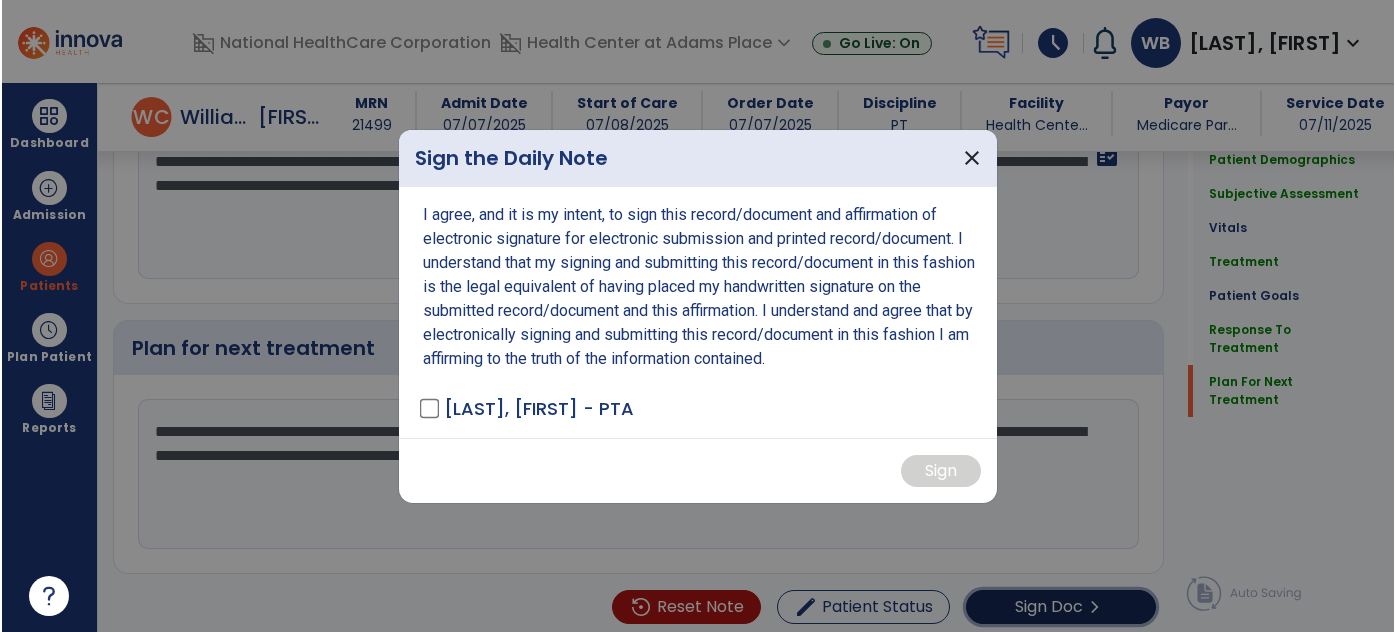 scroll, scrollTop: 2701, scrollLeft: 0, axis: vertical 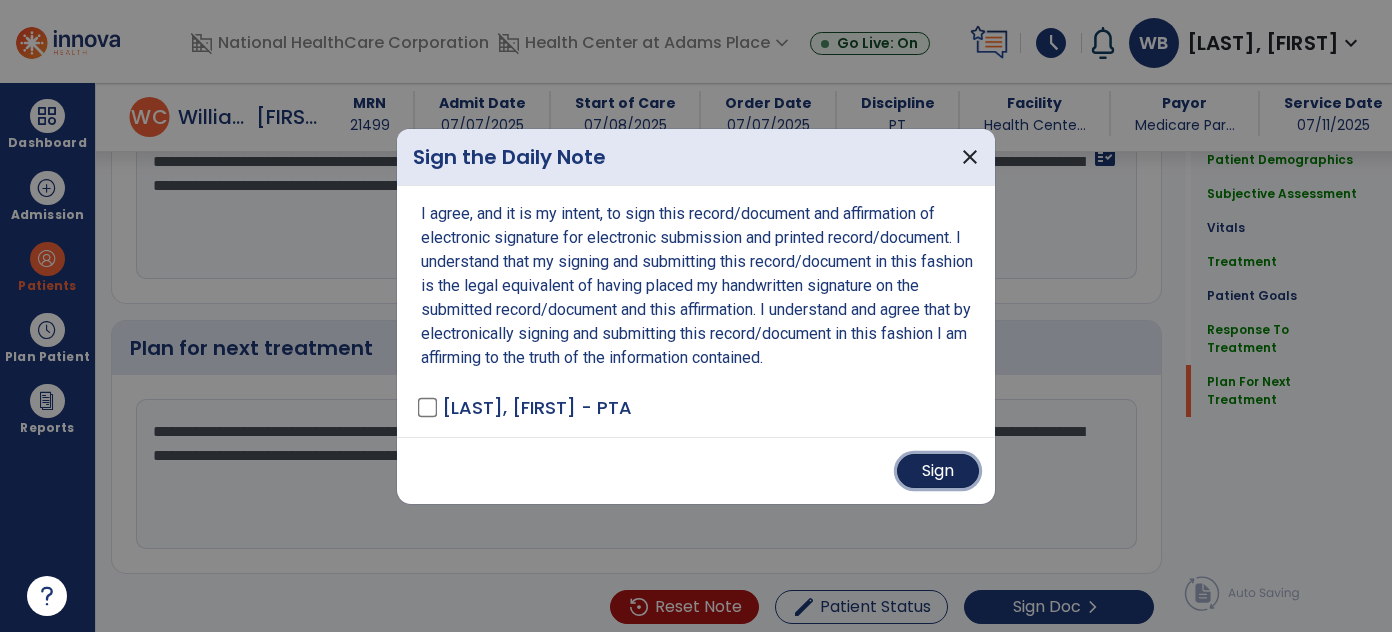click on "Sign" at bounding box center (938, 471) 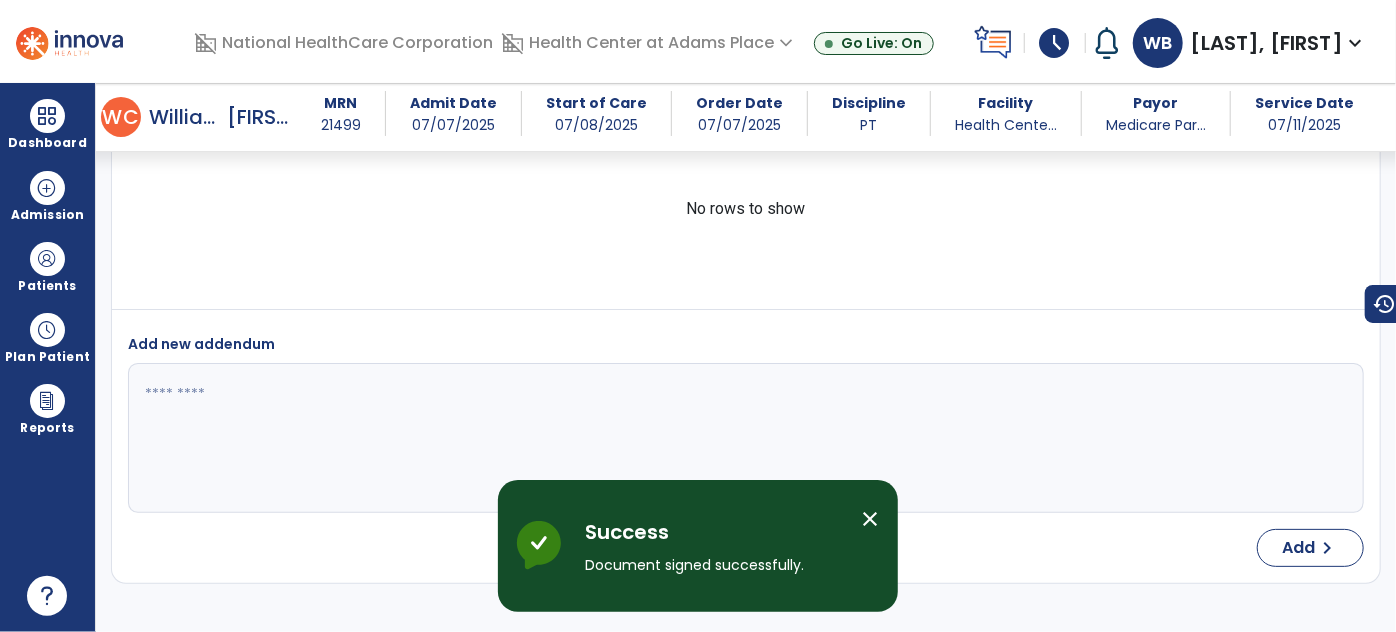 scroll, scrollTop: 4243, scrollLeft: 0, axis: vertical 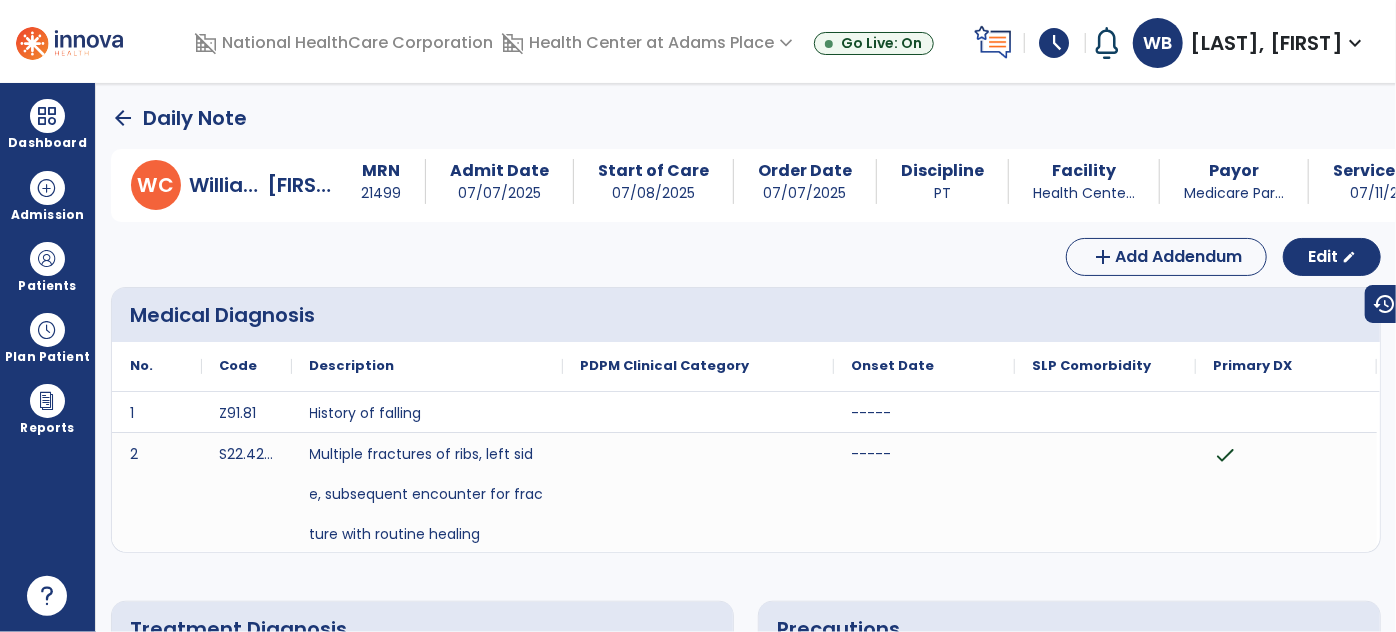 click on "arrow_back" 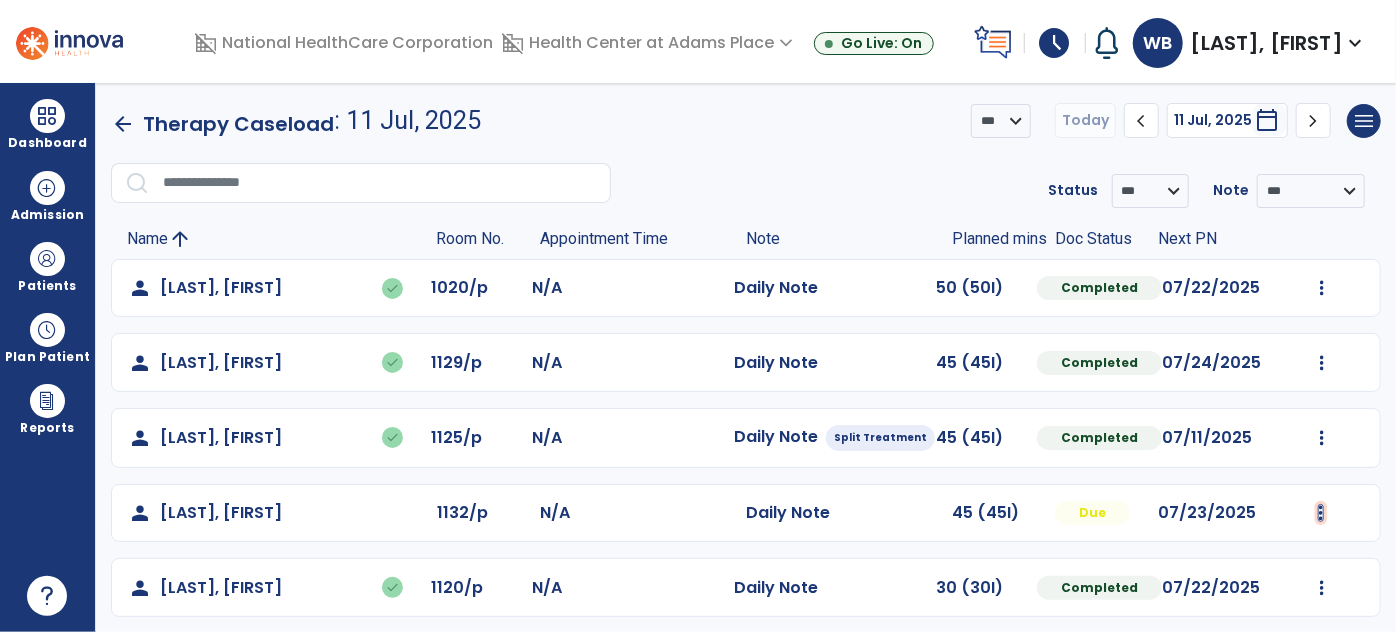 click at bounding box center (1322, 288) 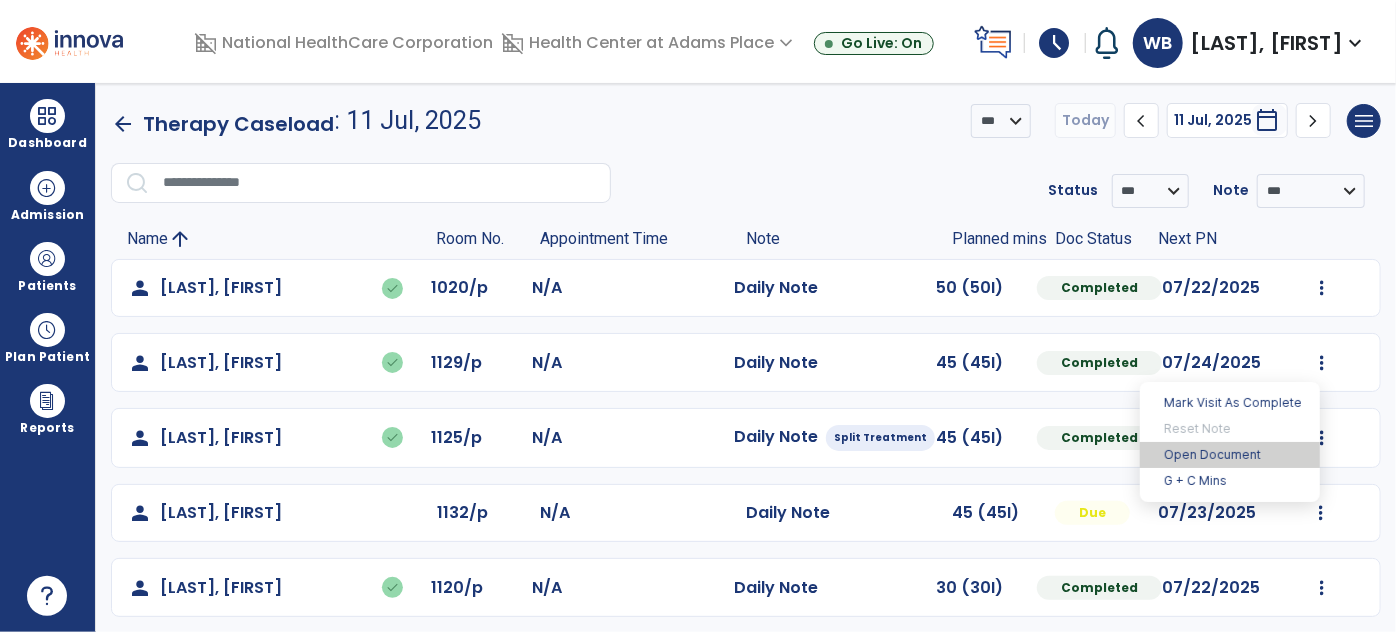 click on "Open Document" at bounding box center (1230, 455) 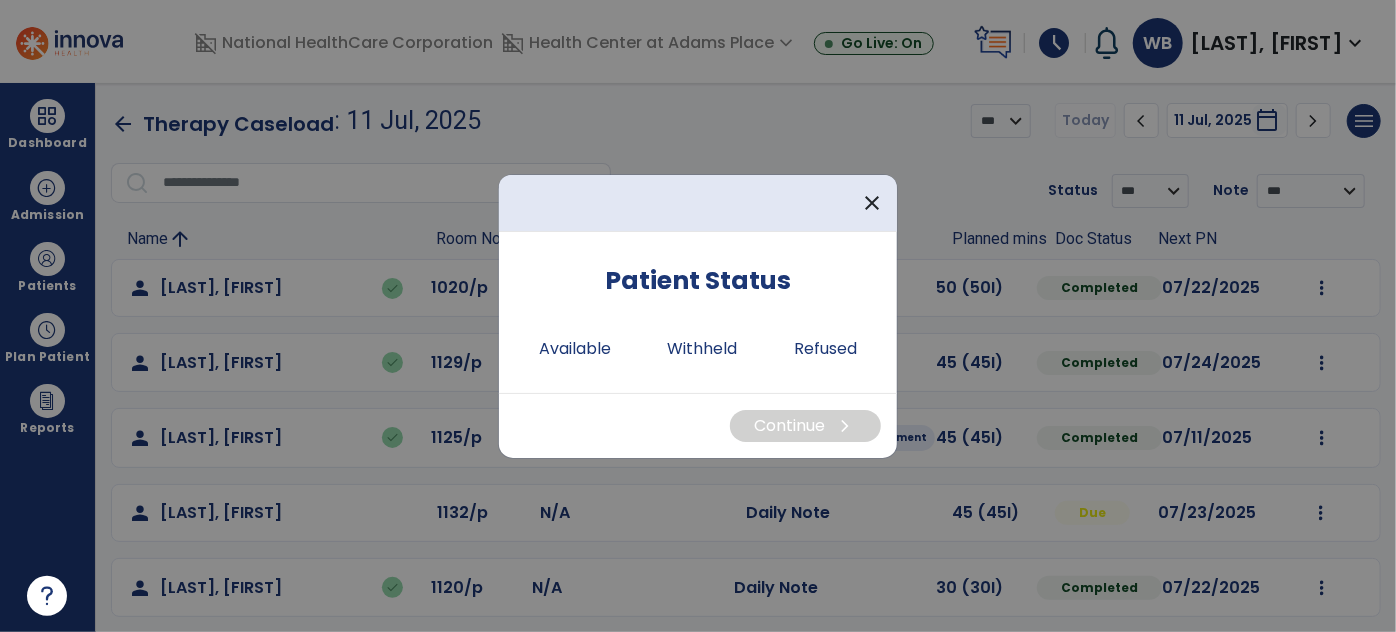 click on "Patient Status  Available   Withheld   Refused" at bounding box center [698, 320] 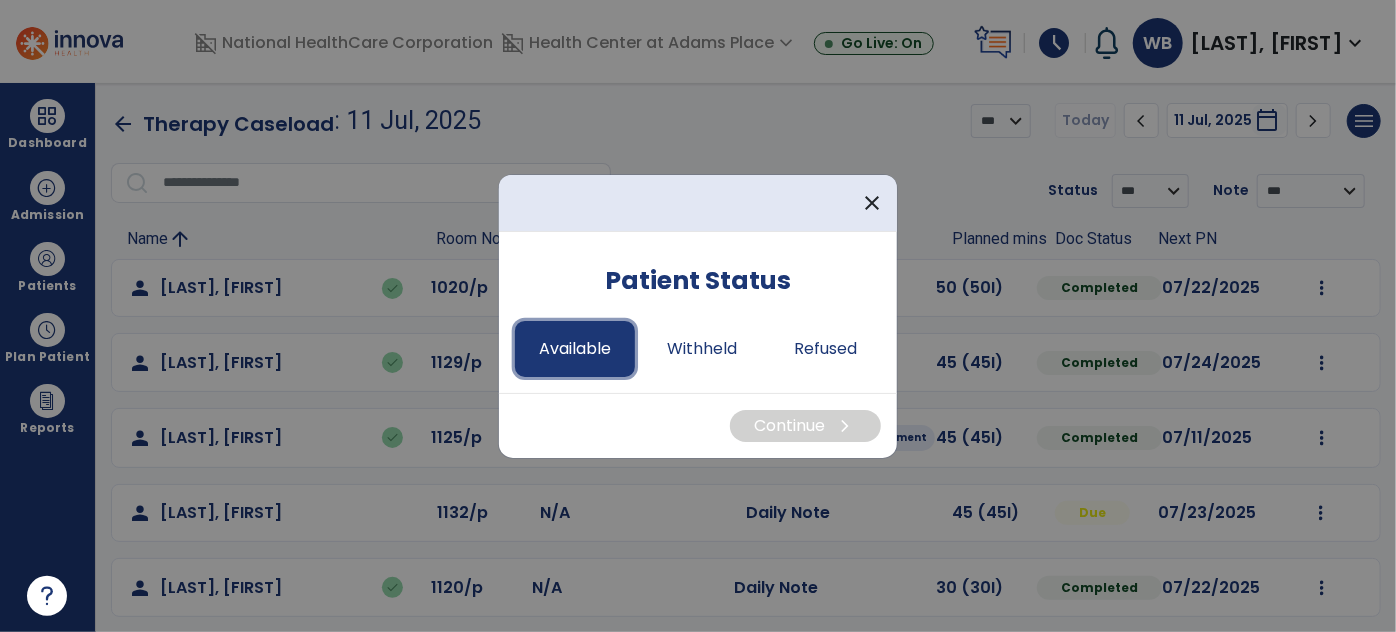 click on "Available" at bounding box center (575, 349) 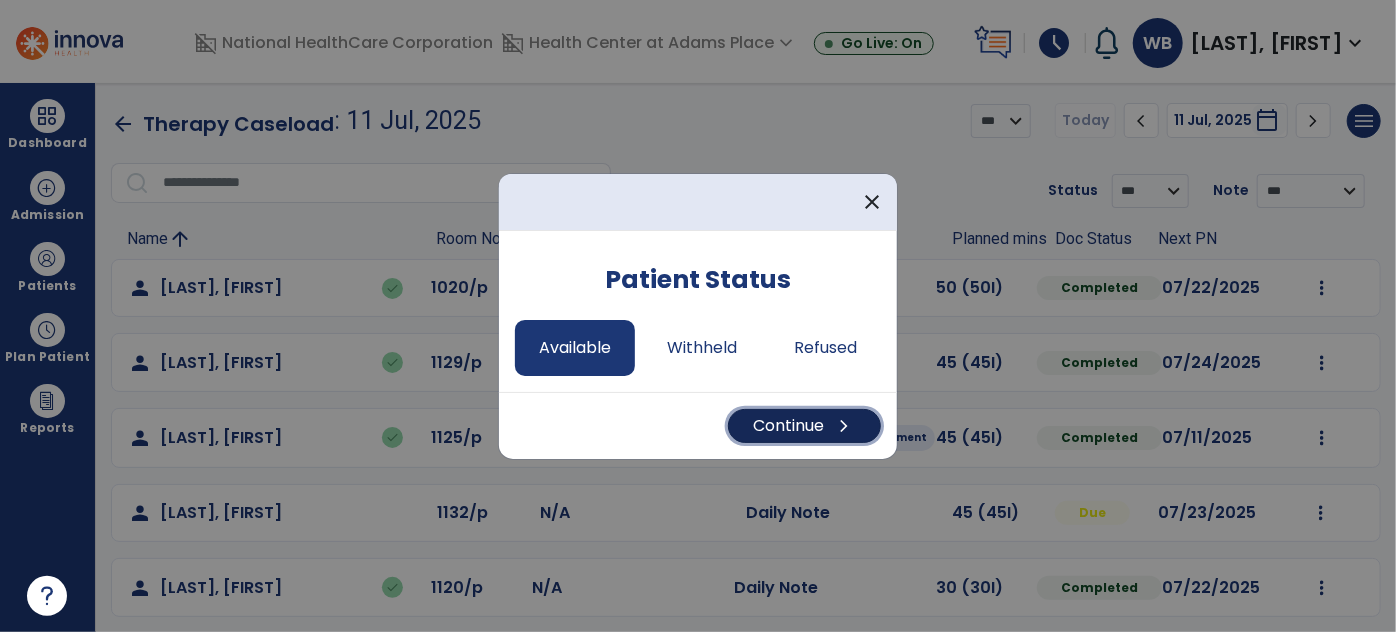 click on "Continue   chevron_right" at bounding box center [804, 426] 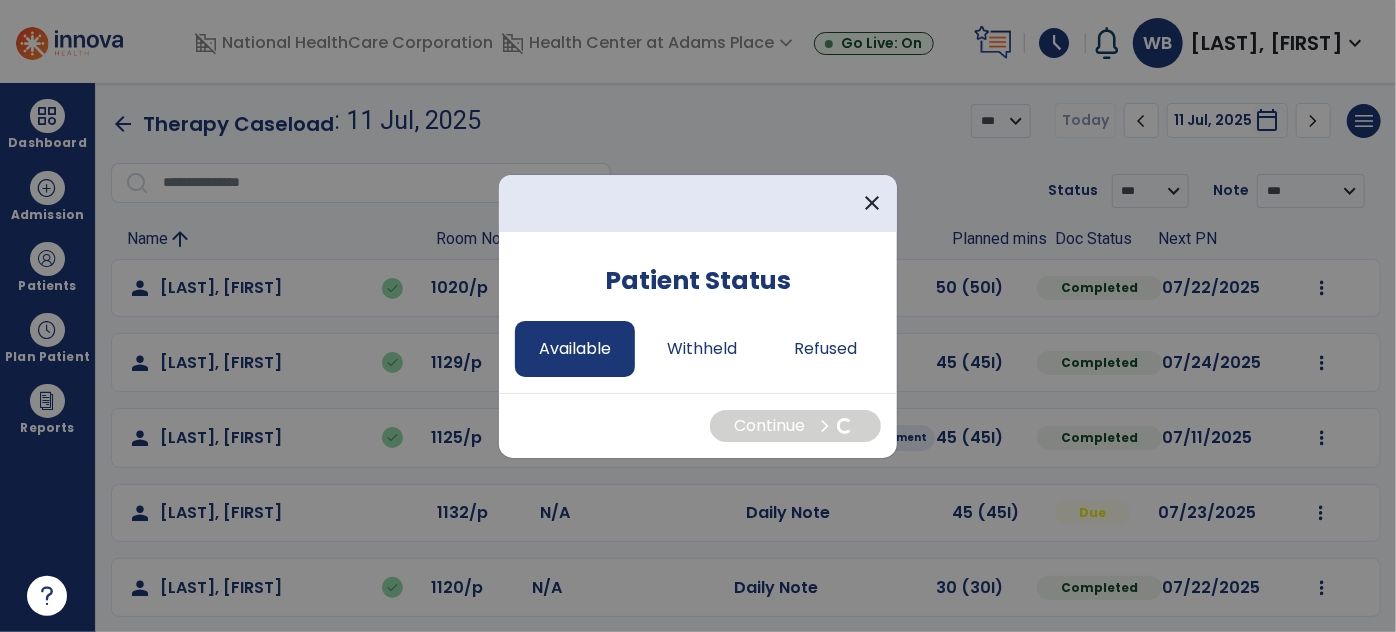 select on "*" 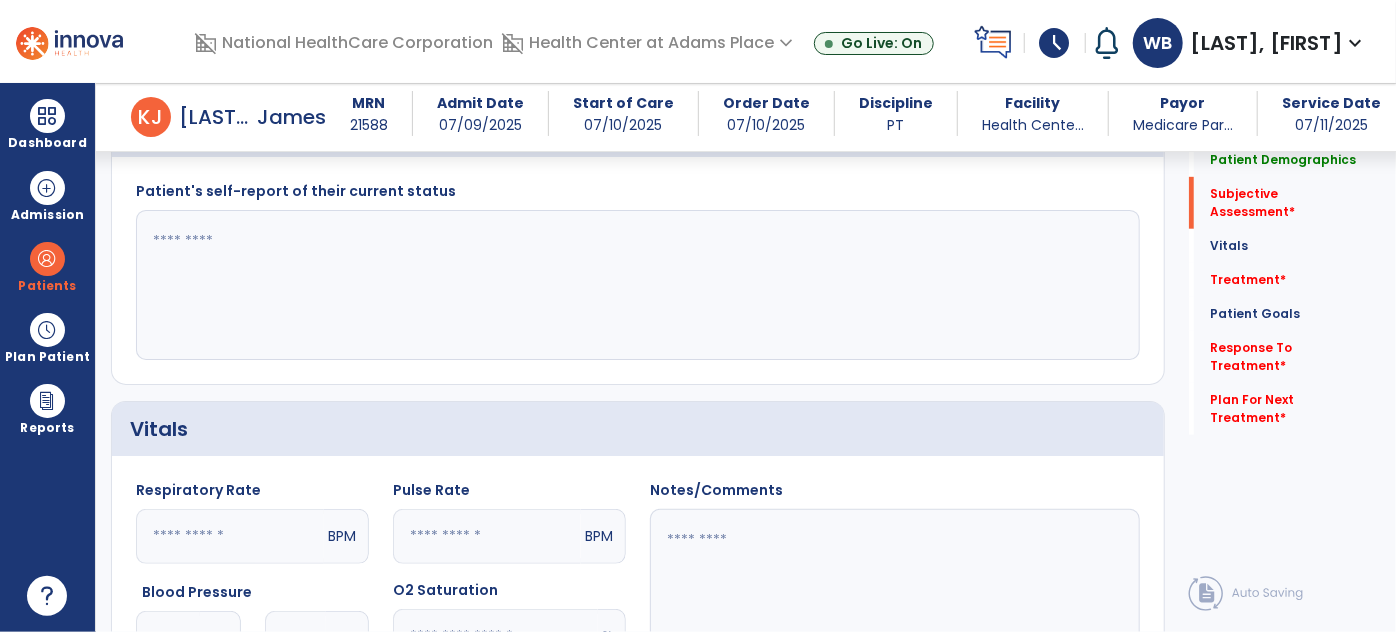 scroll, scrollTop: 549, scrollLeft: 0, axis: vertical 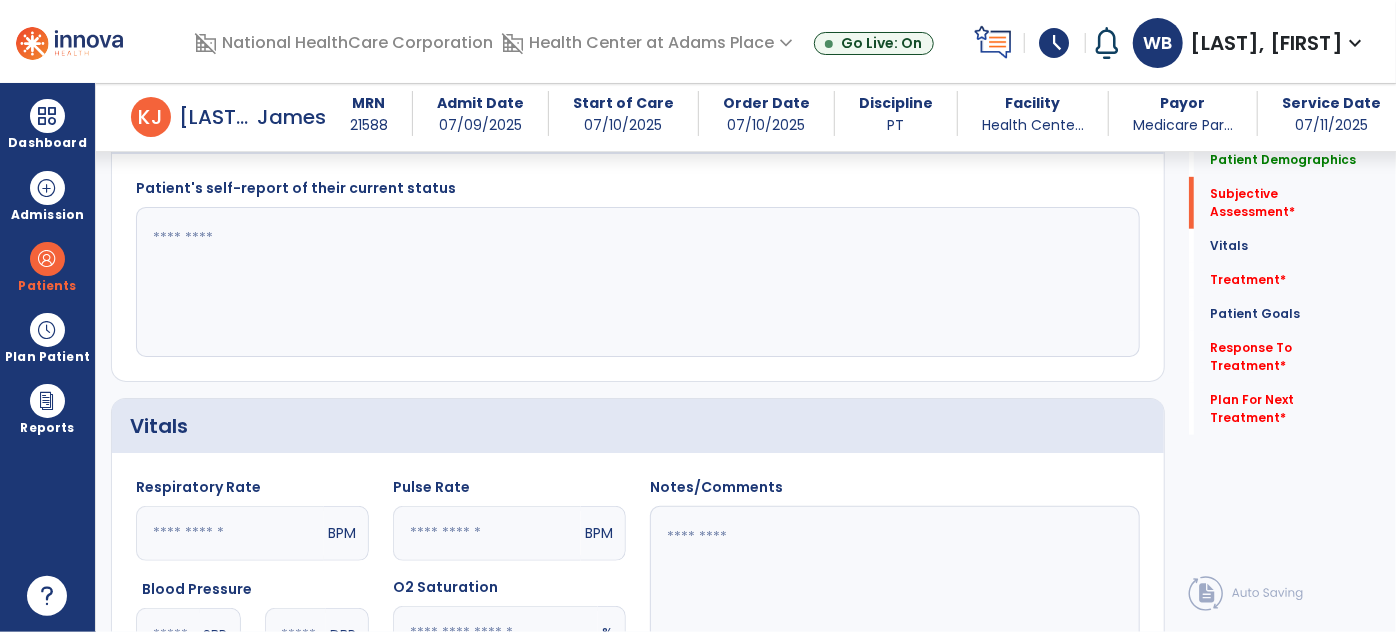 click on "Patient's self-report of their current status" 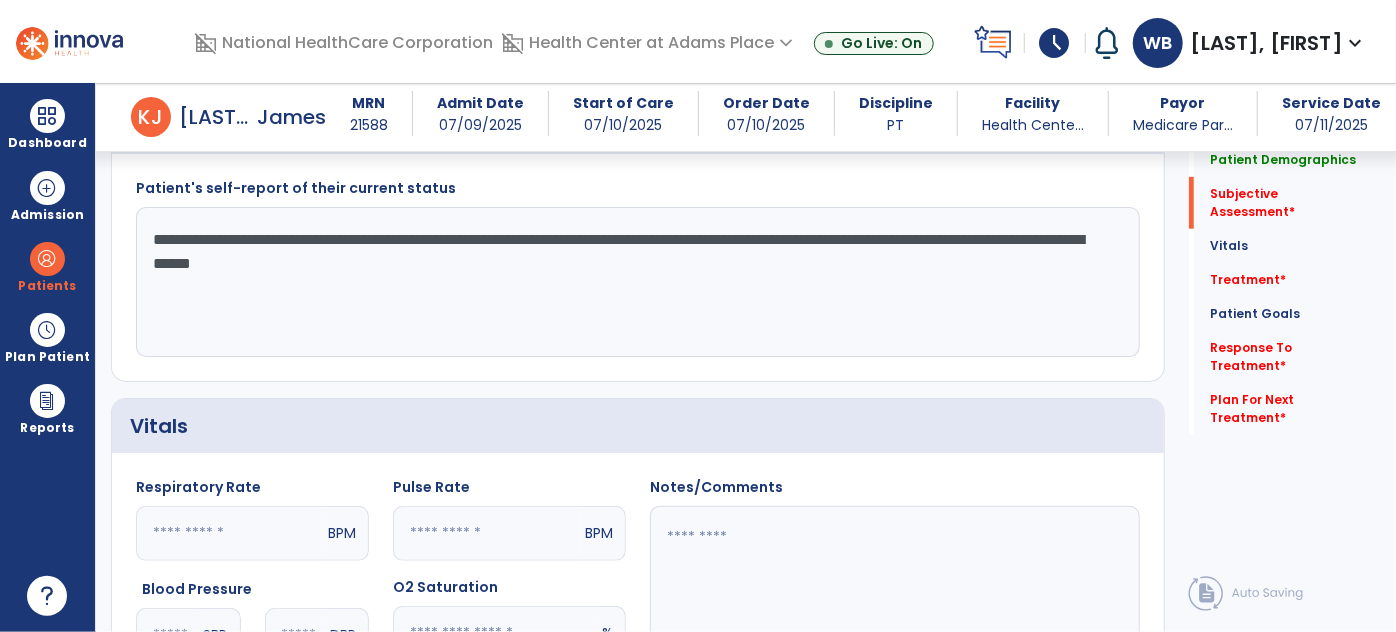 type on "**********" 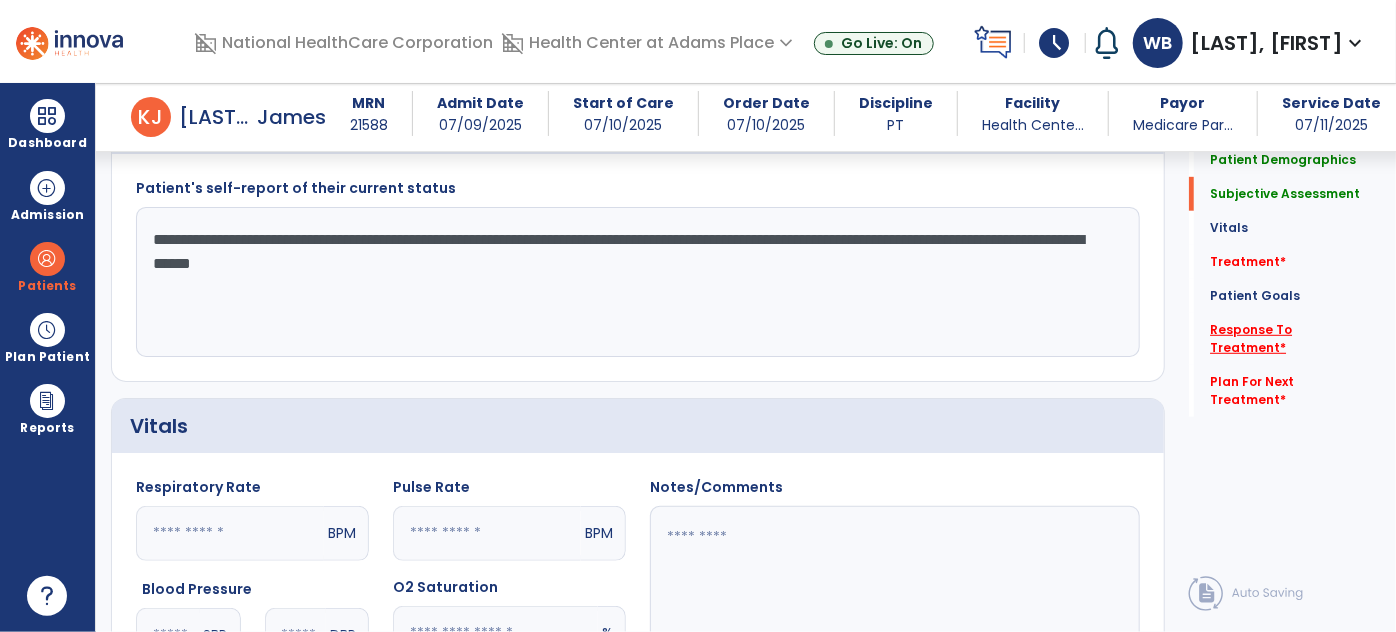 click on "Response To Treatment   *" 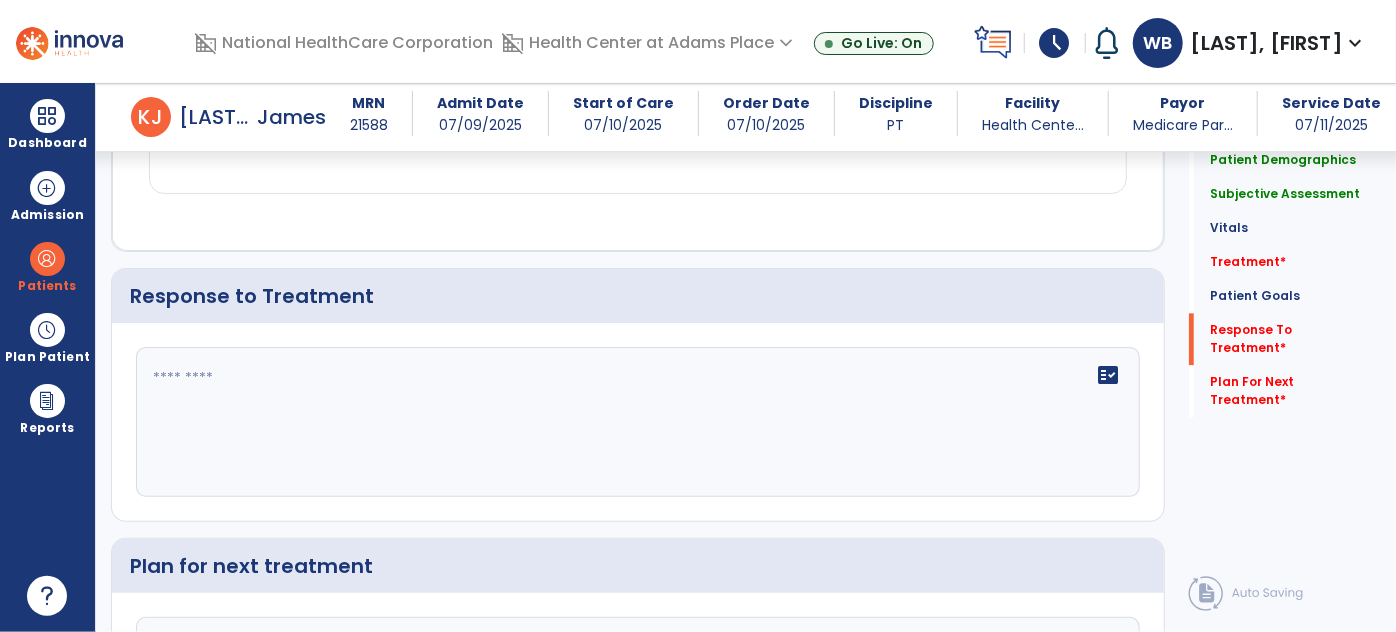 scroll, scrollTop: 2343, scrollLeft: 0, axis: vertical 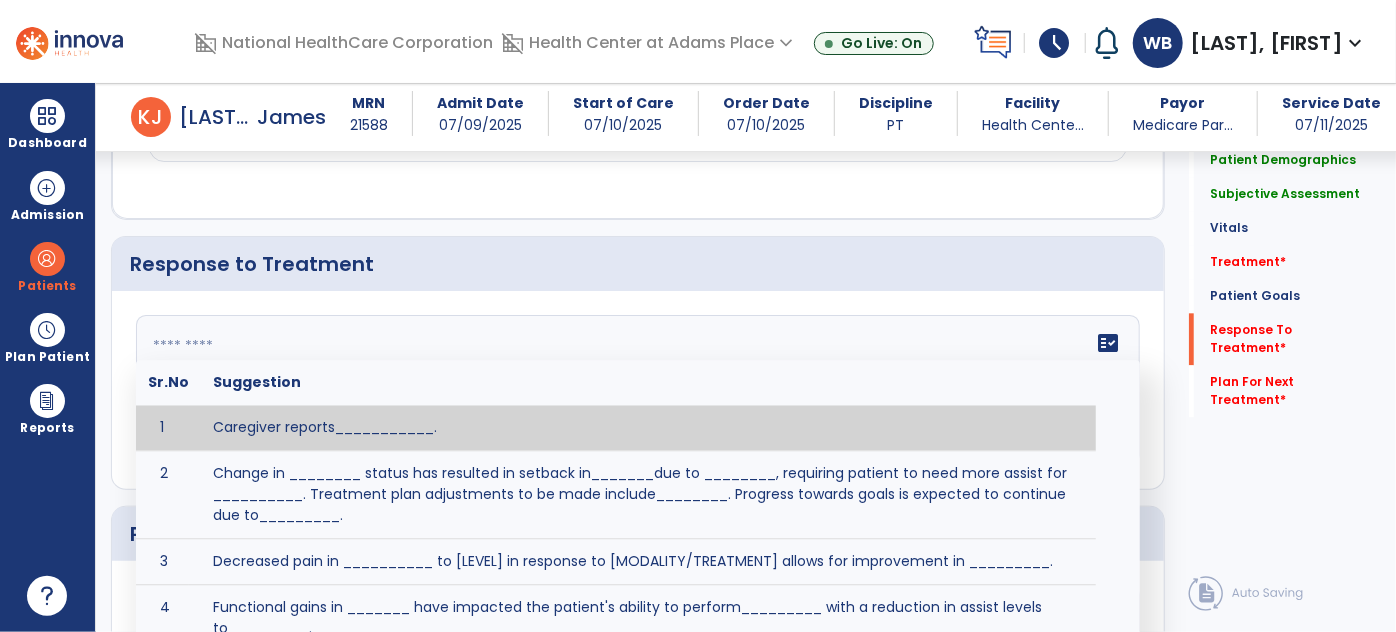 click 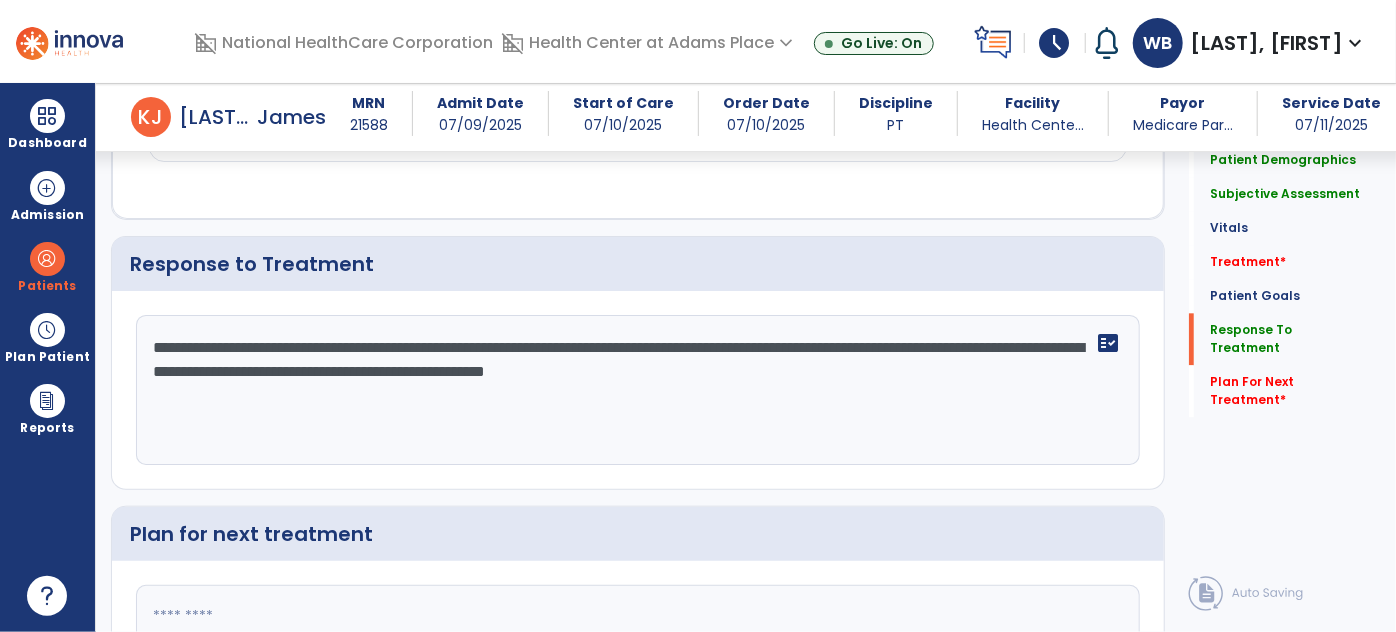 type on "**********" 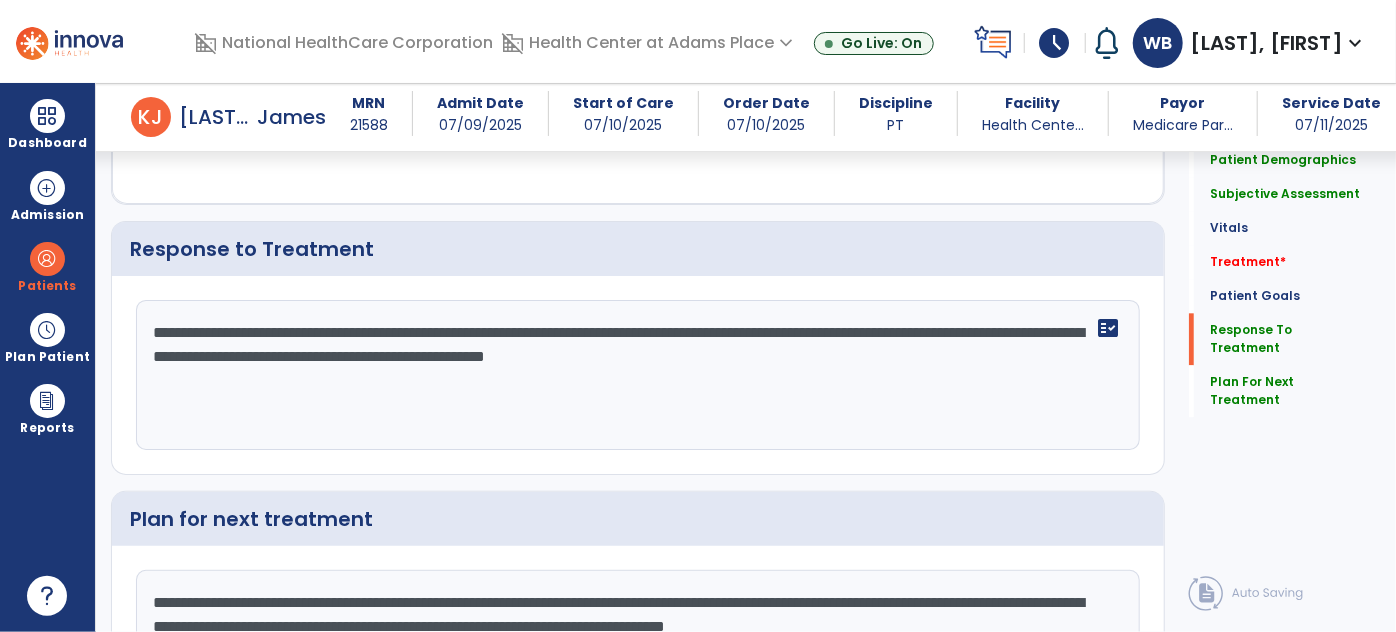 scroll, scrollTop: 2382, scrollLeft: 0, axis: vertical 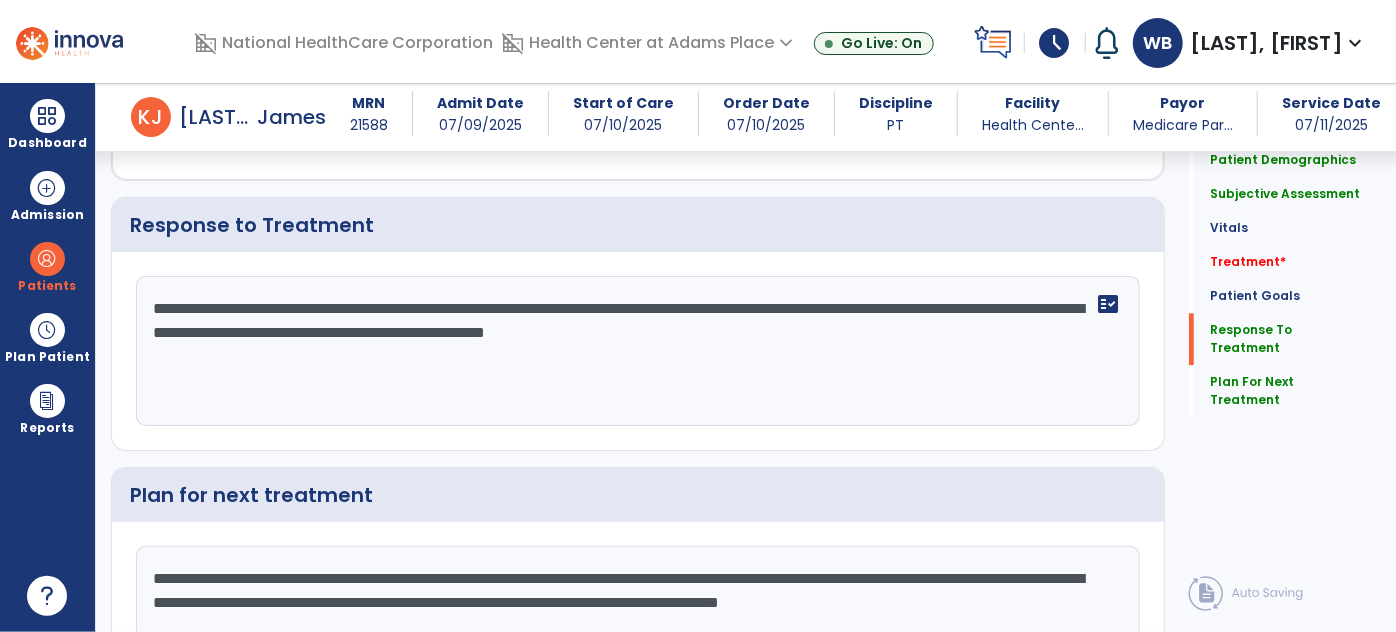 type on "**********" 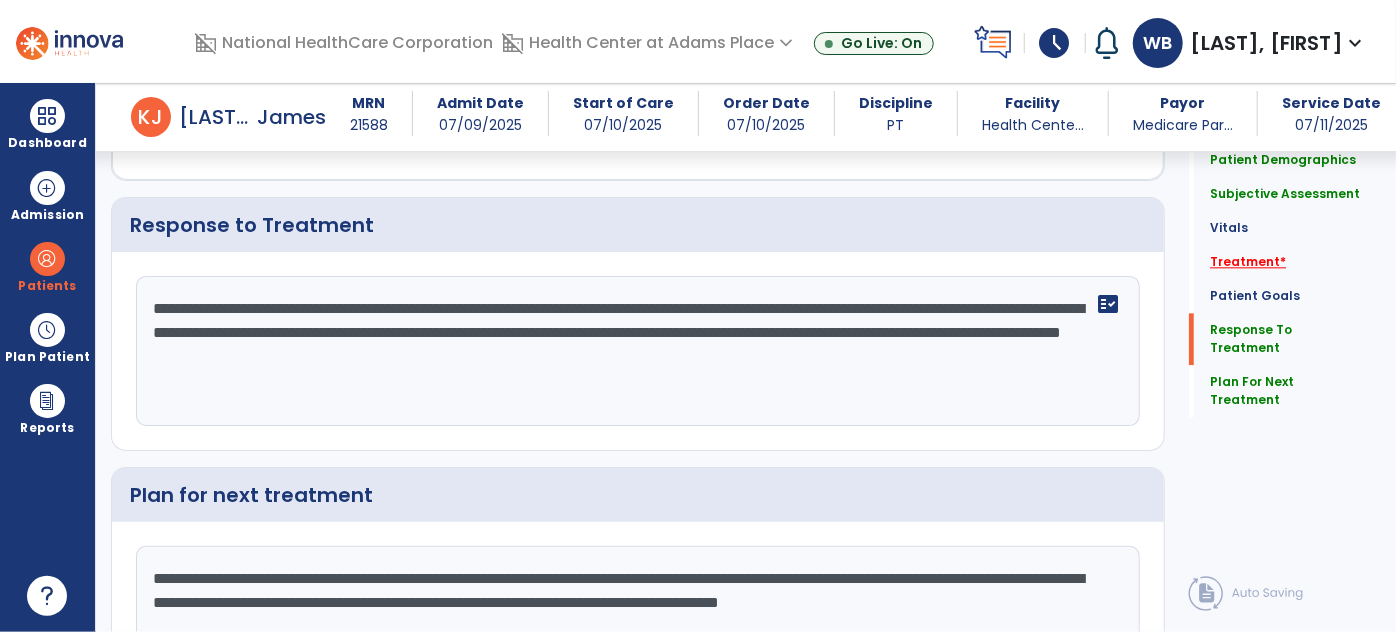 type on "**********" 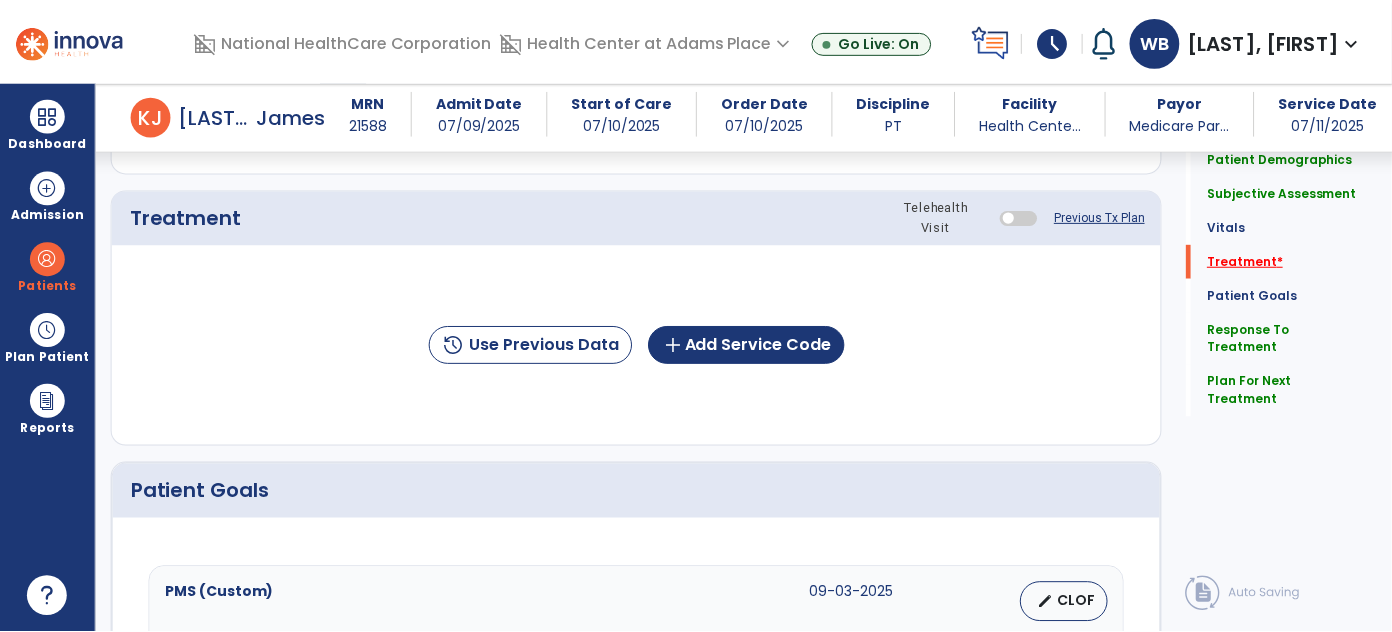scroll, scrollTop: 1138, scrollLeft: 0, axis: vertical 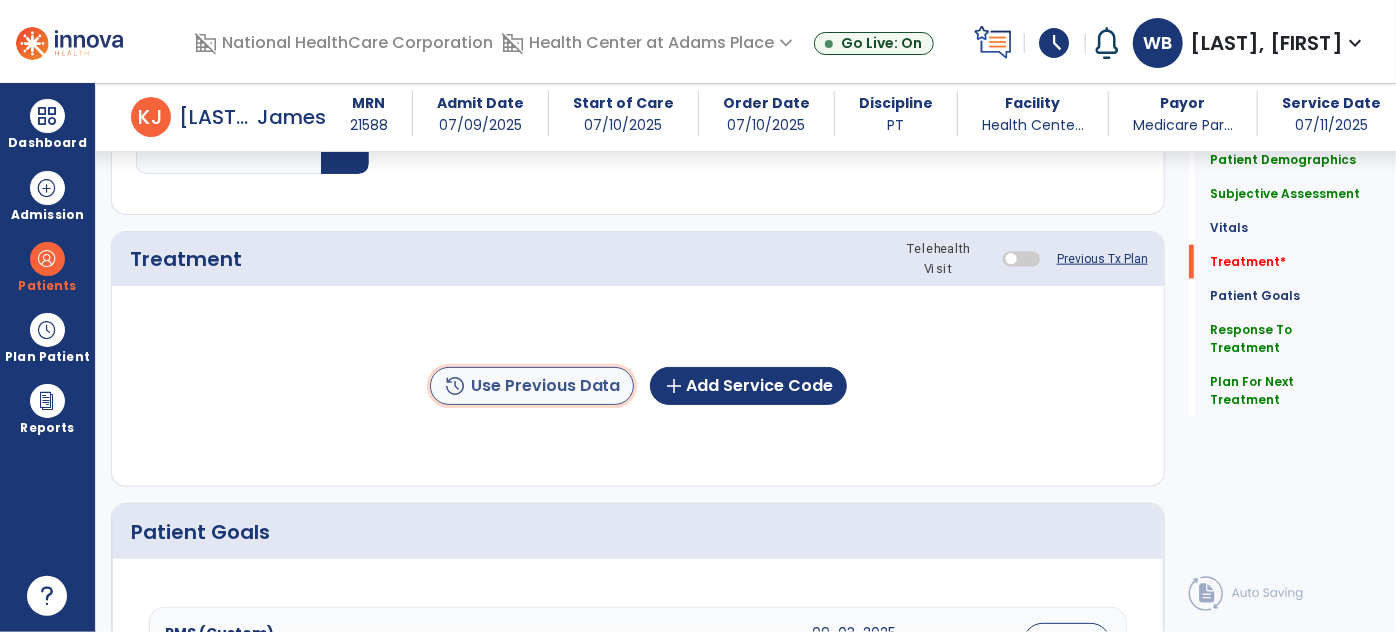 click on "history  Use Previous Data" 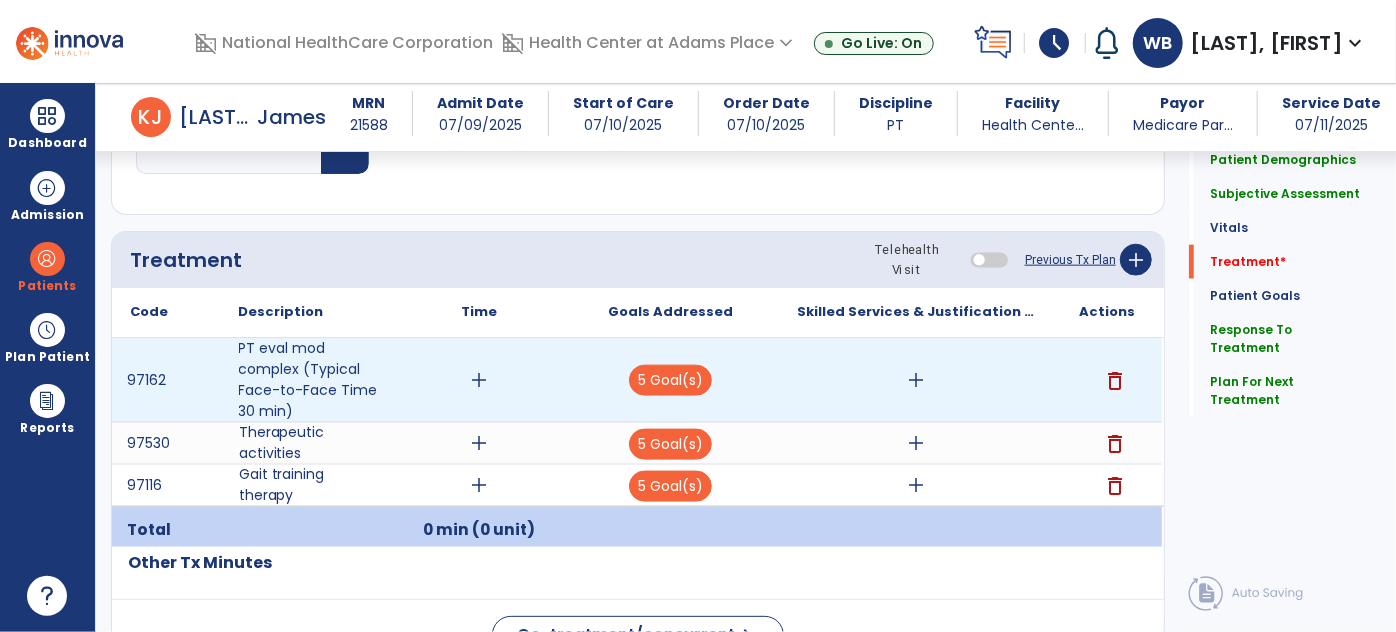 click on "delete" at bounding box center (1115, 381) 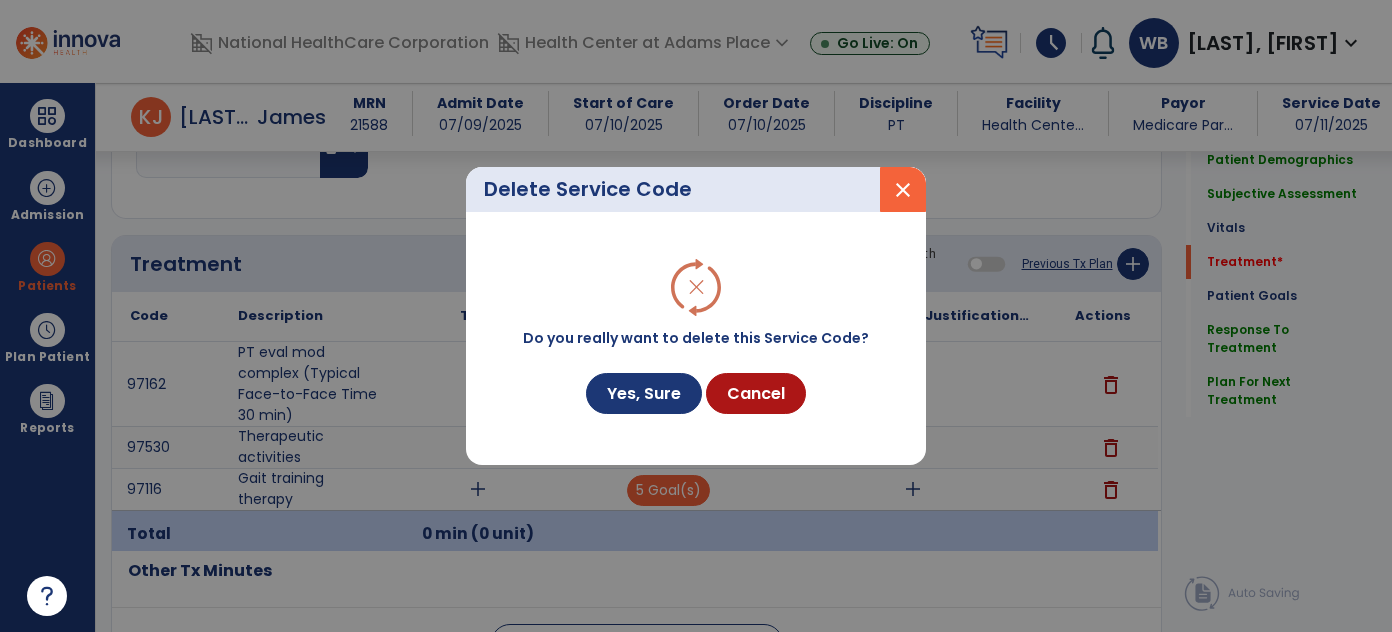 scroll, scrollTop: 1138, scrollLeft: 0, axis: vertical 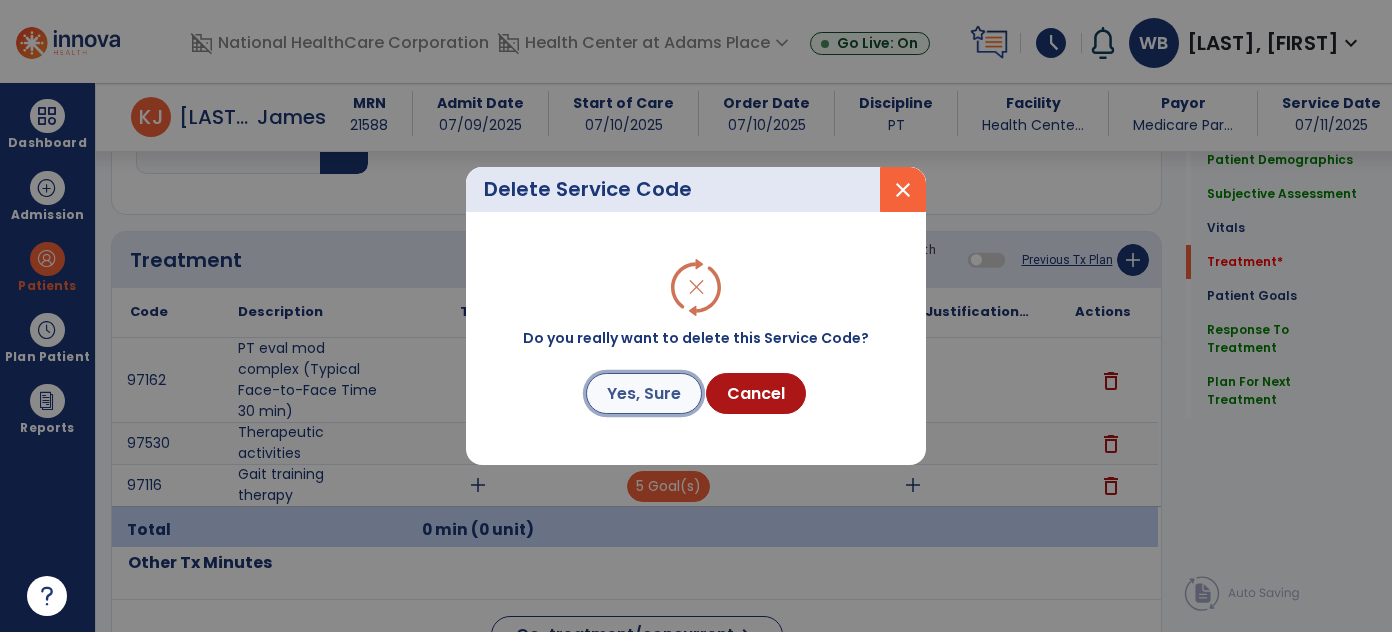 click on "Yes, Sure" at bounding box center [644, 393] 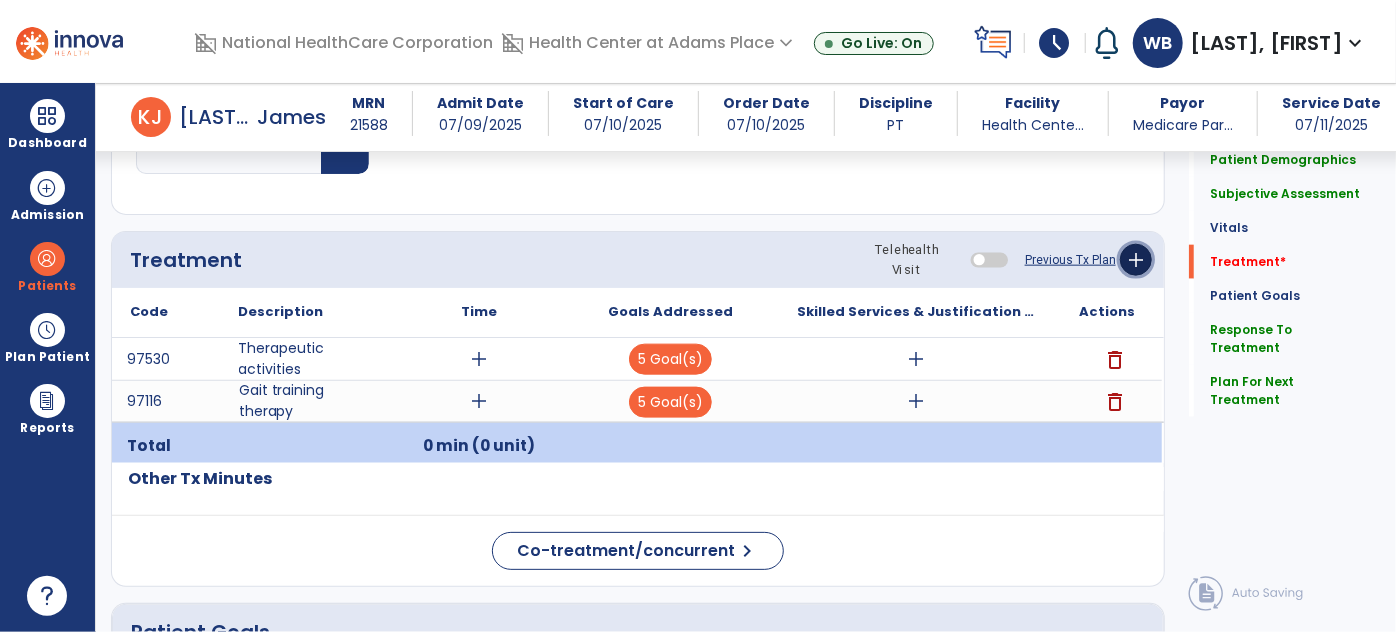 click on "add" 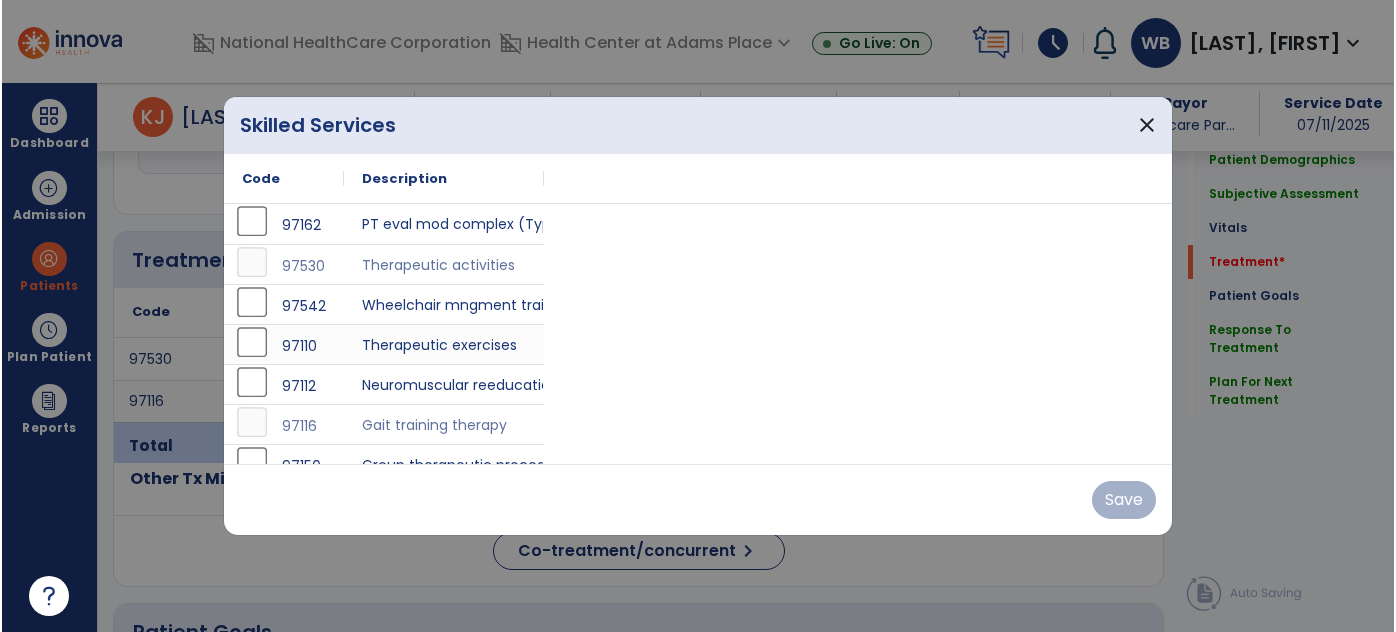 scroll, scrollTop: 1138, scrollLeft: 0, axis: vertical 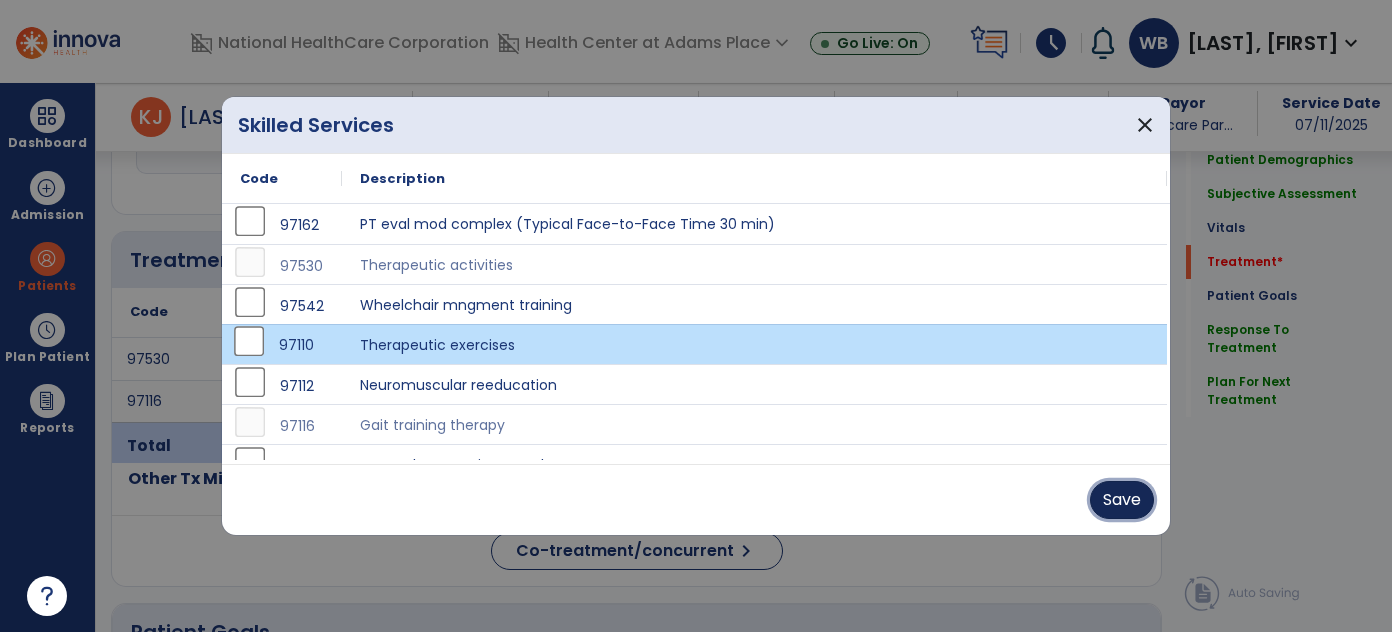 click on "Save" at bounding box center (1122, 500) 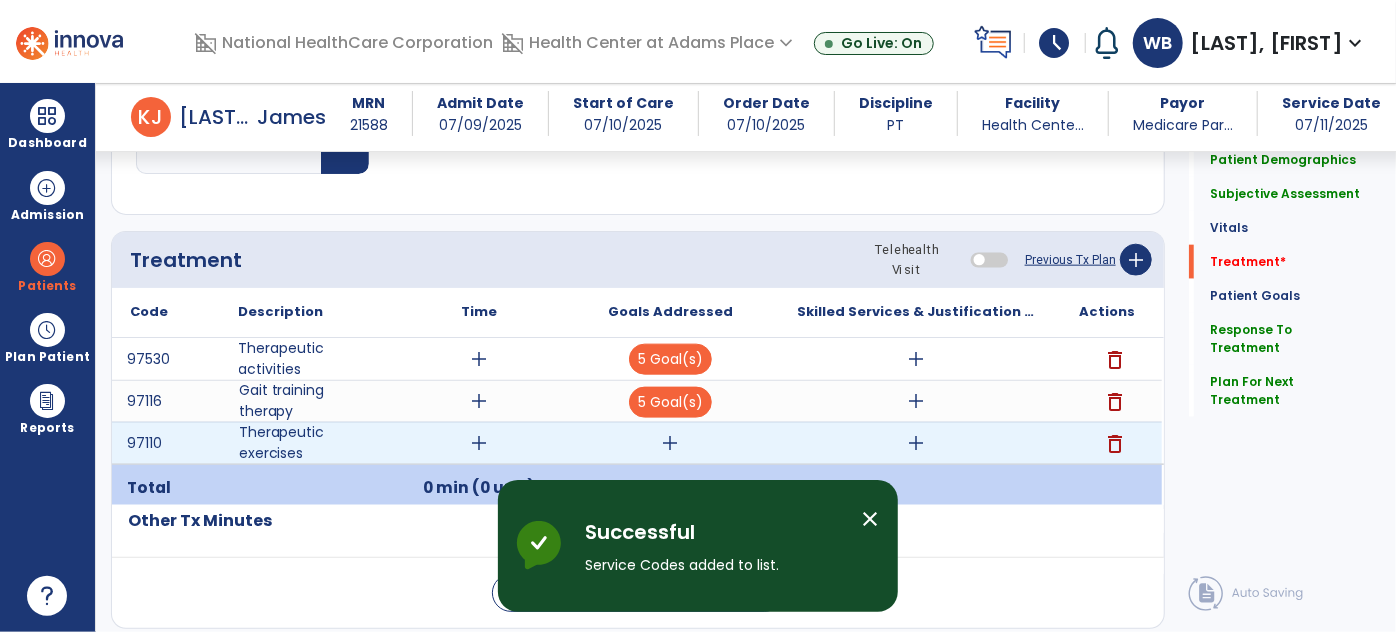click on "add" at bounding box center [480, 443] 